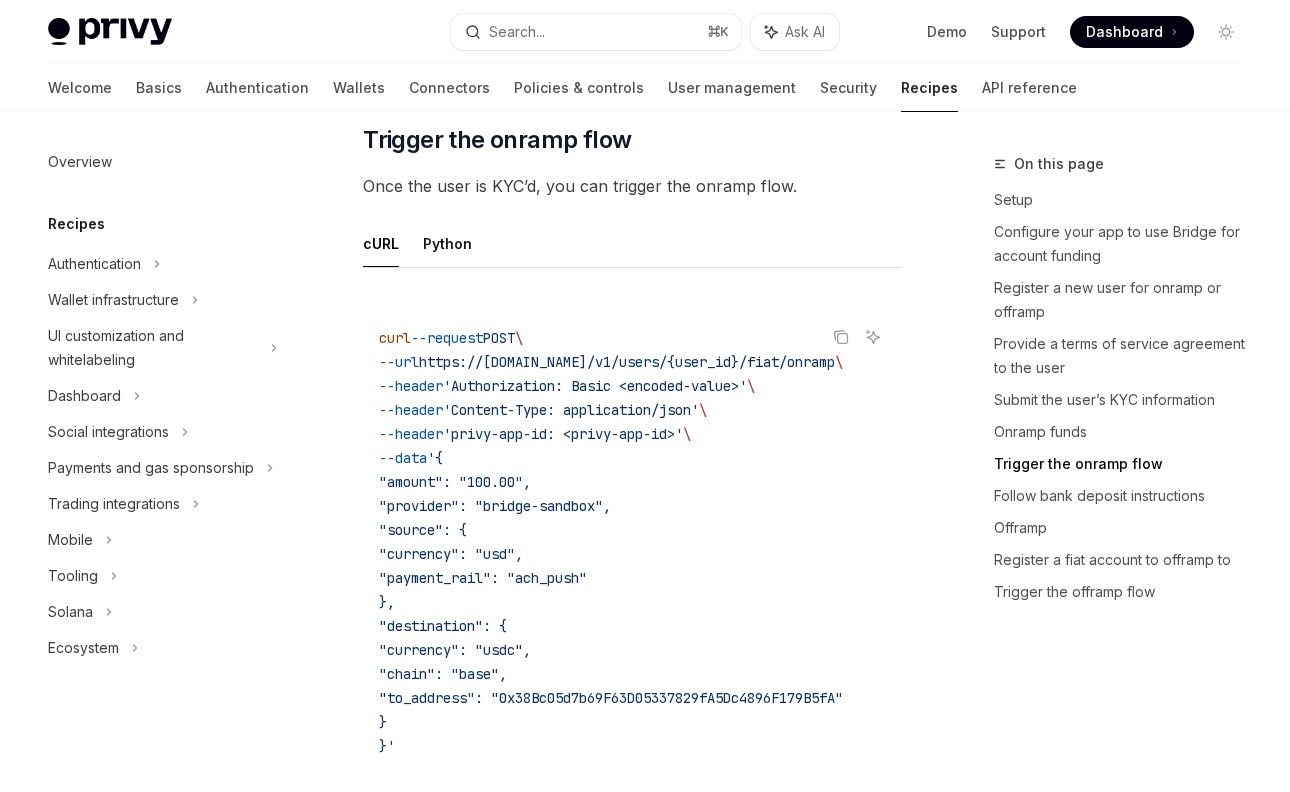 scroll, scrollTop: 3957, scrollLeft: 0, axis: vertical 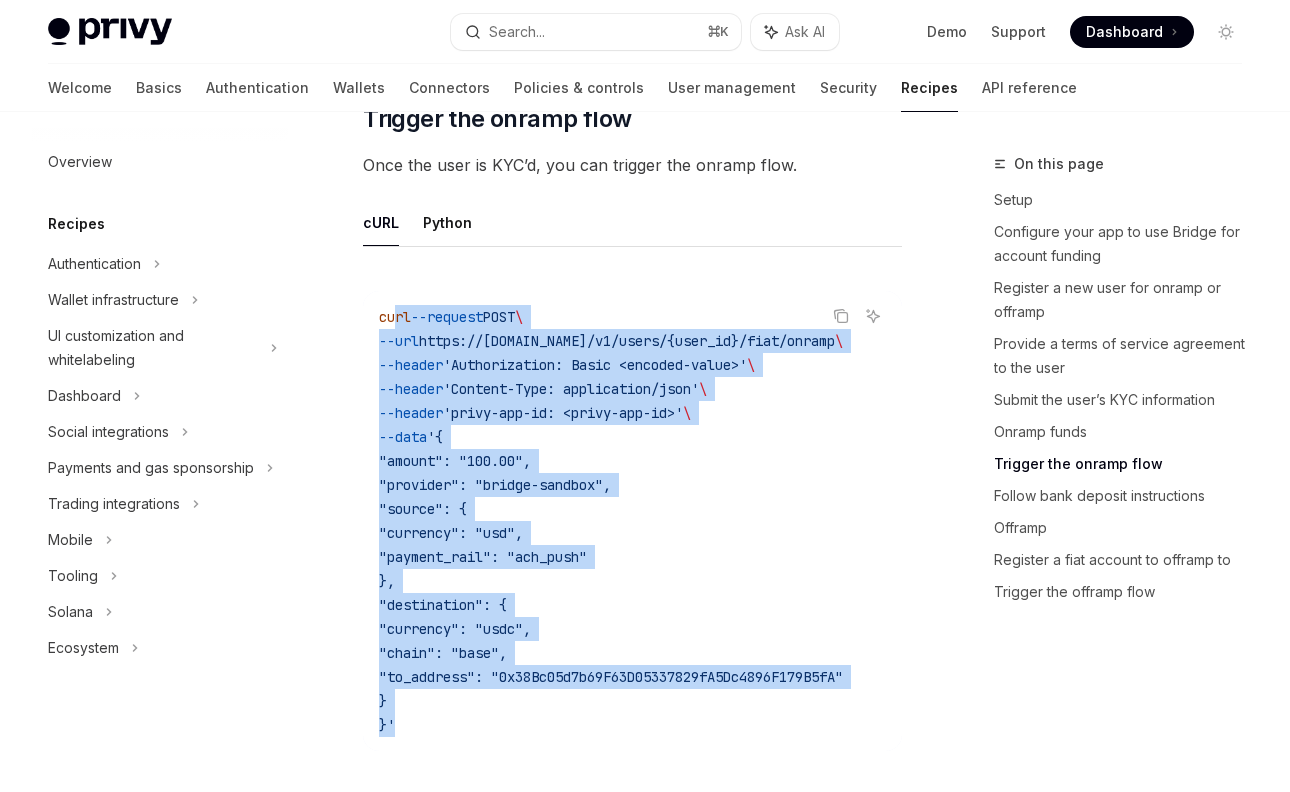 drag, startPoint x: 435, startPoint y: 679, endPoint x: 393, endPoint y: 269, distance: 412.1456 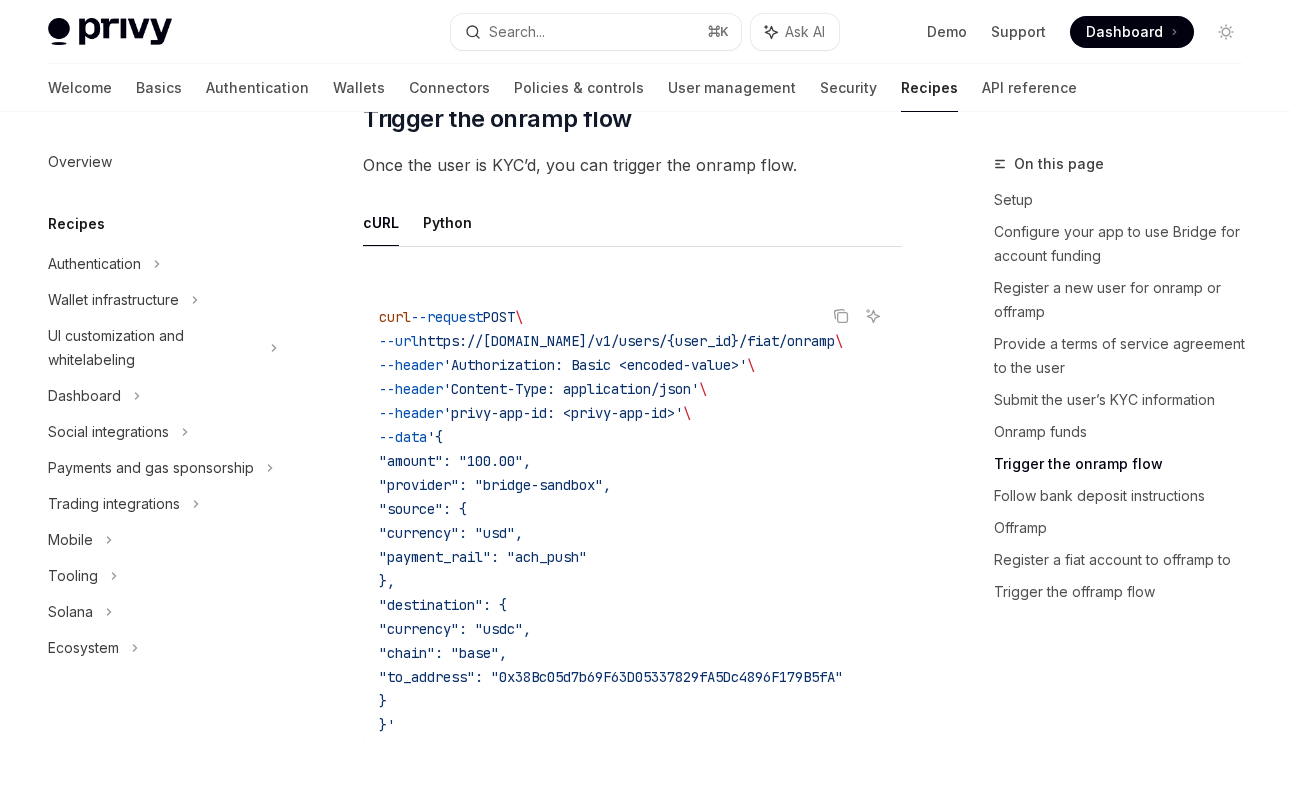 click on "curl" at bounding box center (395, -2013) 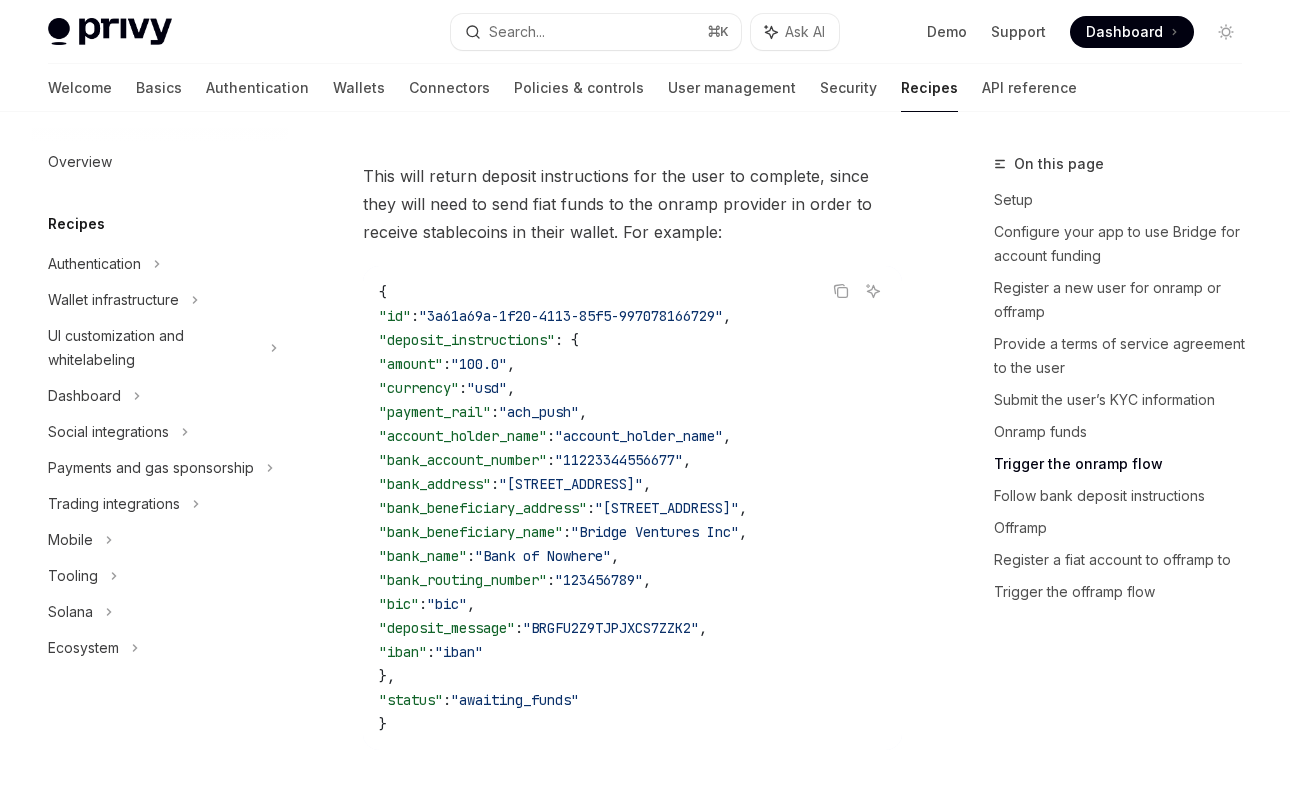 scroll, scrollTop: 4659, scrollLeft: 0, axis: vertical 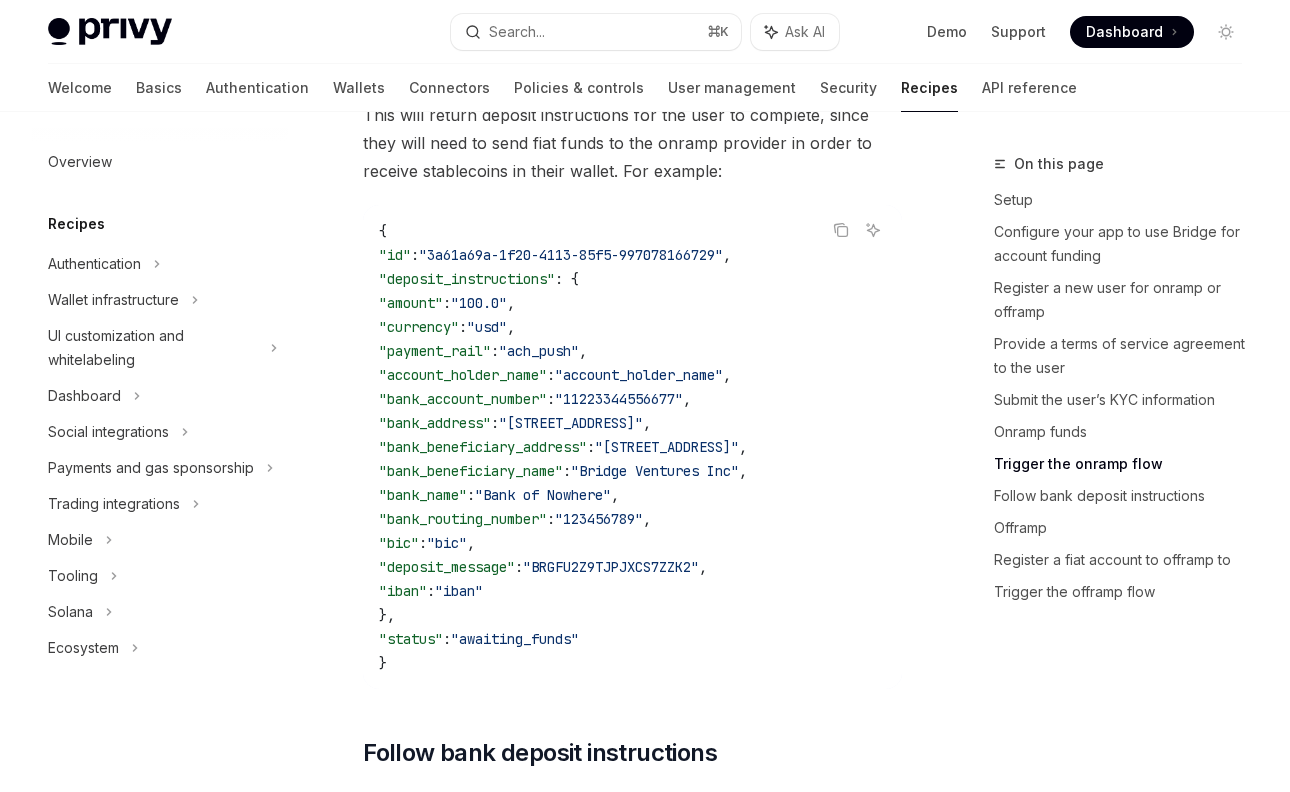 click on "{
"id" :  "3a61a69a-1f20-4113-85f5-997078166729" ,
"deposit_instructions" : {
"amount" :  "100.0" ,
"currency" :  "usd" ,
"payment_rail" :  "ach_push" ,
"account_holder_name" :  "account_holder_name" ,
"bank_account_number" :  "11223344556677" ,
"bank_address" :  "1800 North Pole St., Orlando, FL 32801" ,
"bank_beneficiary_address" :  "1234 Elm St, Springfield, IL 12345" ,
"bank_beneficiary_name" :  "Bridge Ventures Inc" ,
"bank_name" :  "Bank of Nowhere" ,
"bank_routing_number" :  "123456789" ,
"bic" :  "bic" ,
"deposit_message" :  "BRGFU2Z9TJPJXCS7ZZK2" ,
"iban" :  "iban"
},
"status" :  "awaiting_funds"
}" at bounding box center (632, 447) 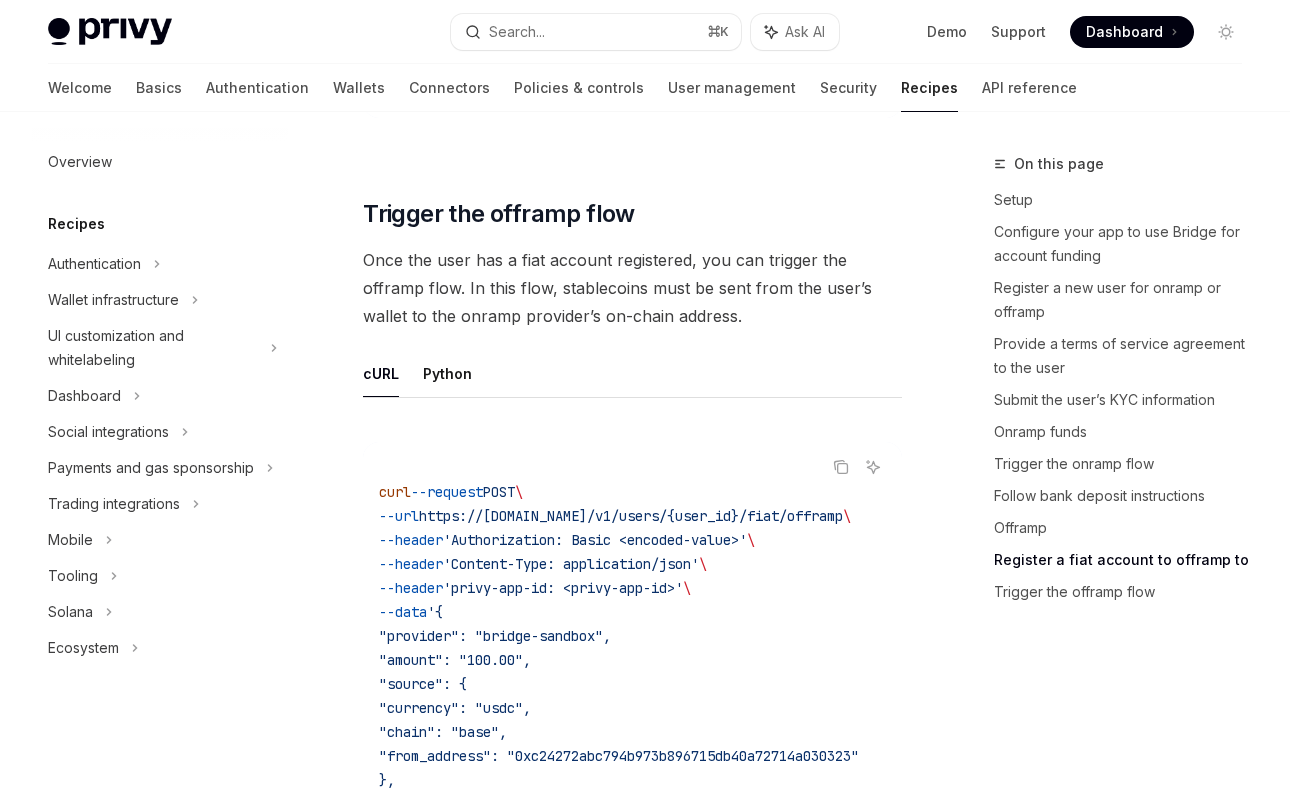 scroll, scrollTop: 6520, scrollLeft: 0, axis: vertical 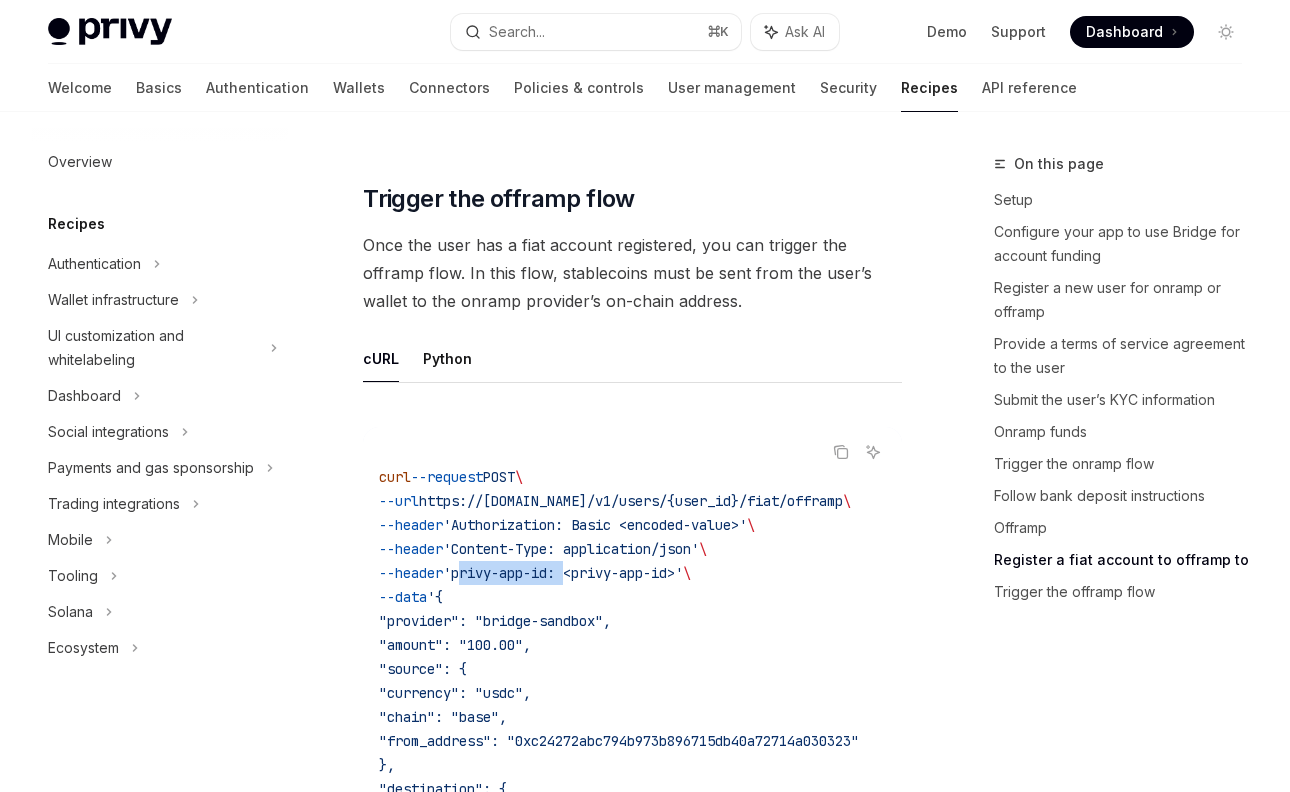 drag, startPoint x: 479, startPoint y: 550, endPoint x: 585, endPoint y: 551, distance: 106.004715 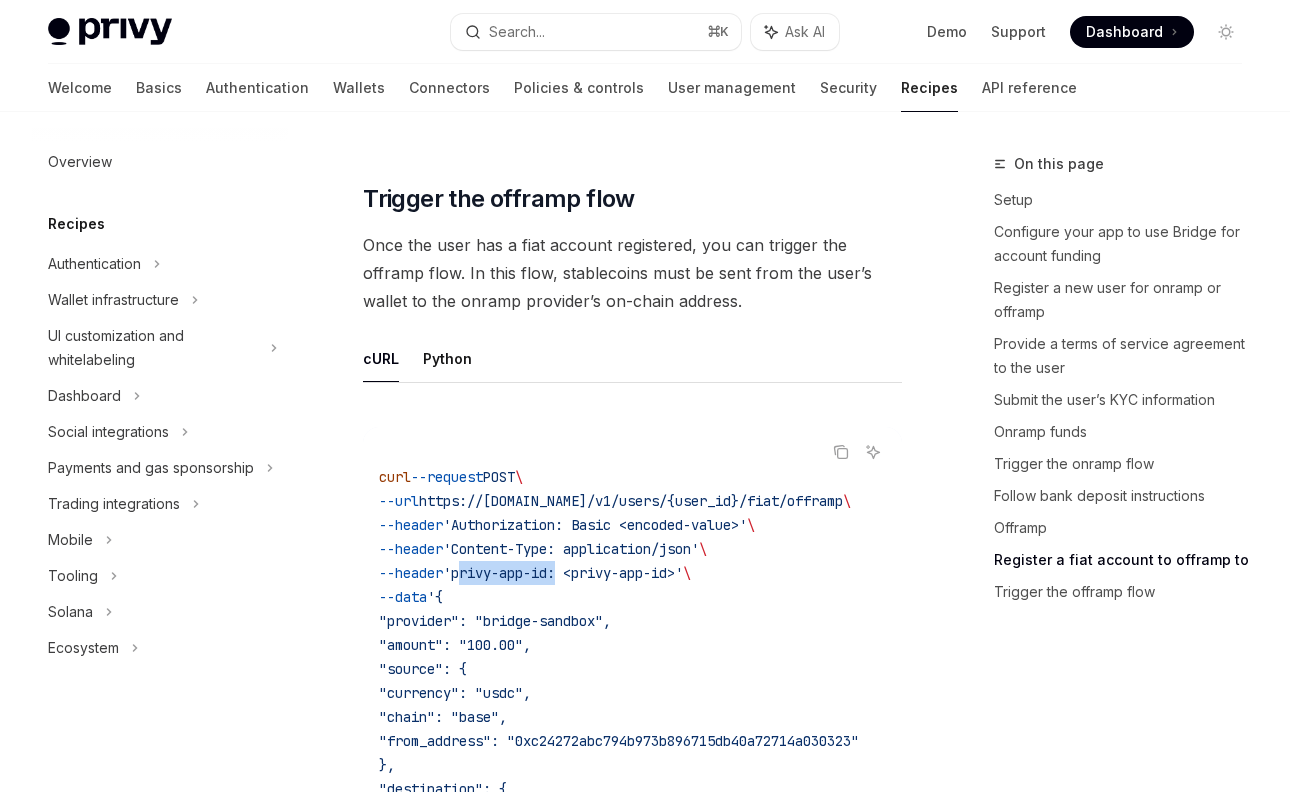 drag, startPoint x: 582, startPoint y: 553, endPoint x: 478, endPoint y: 556, distance: 104.04326 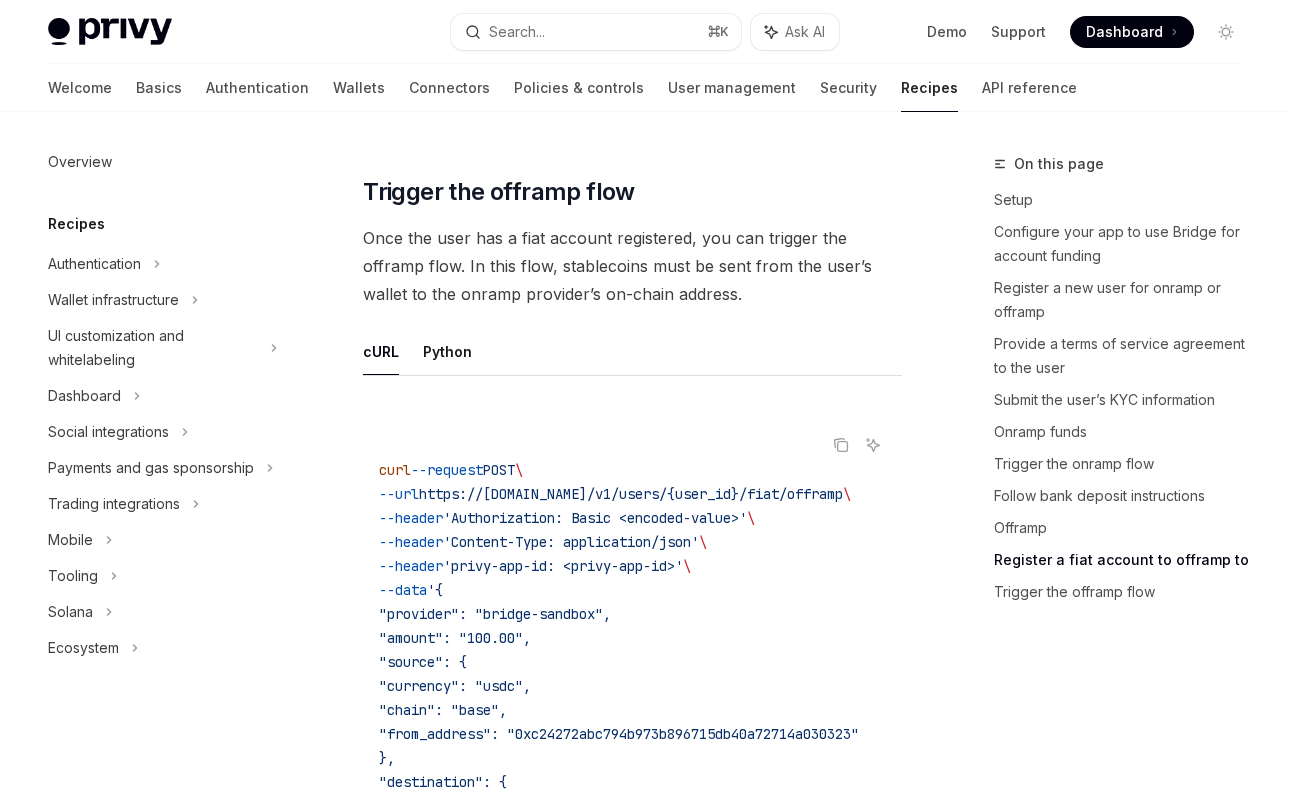 click on "Copy Ask AI
curl  --request  POST  \
--url  https://api.privy.io/v1/users/{user_id}/fiat/offramp  \
--header  'Authorization: Basic <encoded-value>'  \
--header  'Content-Type: application/json'  \
--header  'privy-app-id: <privy-app-id>'  \
--data  '{
"provider": "bridge-sandbox",
"amount": "100.00",
"source": {
"currency": "usdc",
"chain": "base",
"from_address": "0xc24272abc794b973b896715db40a72714a030323"
},
"destination": {
"currency": "usd",
"payment_rail": "ach_push",
"external_account_id": "a068d2dd-743a-4011-9b62-8ad33cc7a7be"
}
}'
This will return deposit instructions for the user to complete, since they will need to send their stablecoins to the onramp provider’s on-chain address in order to receive fiat funds in their account. Use Privy to complete this send. As an example of how to do this, see the  Send USDC  recipe." at bounding box center [632, -4493] 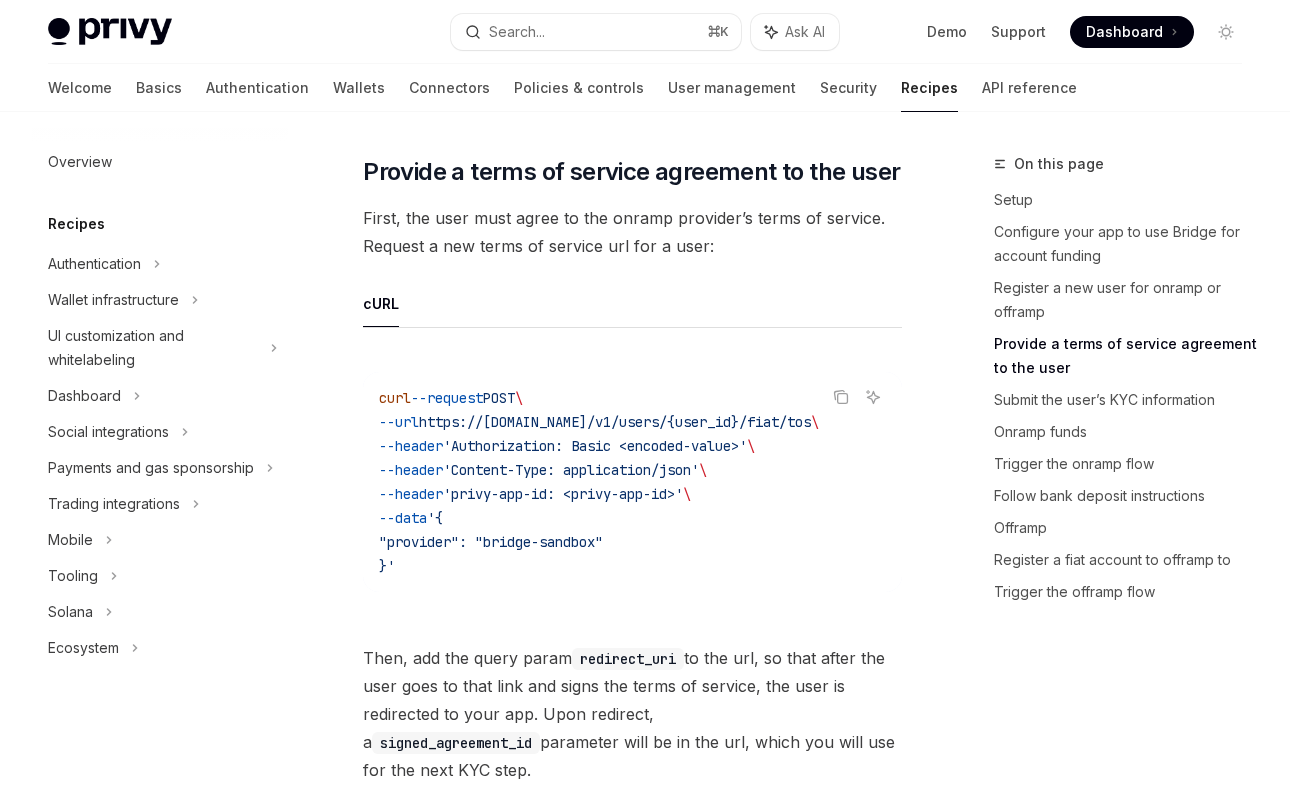 scroll, scrollTop: 1554, scrollLeft: 0, axis: vertical 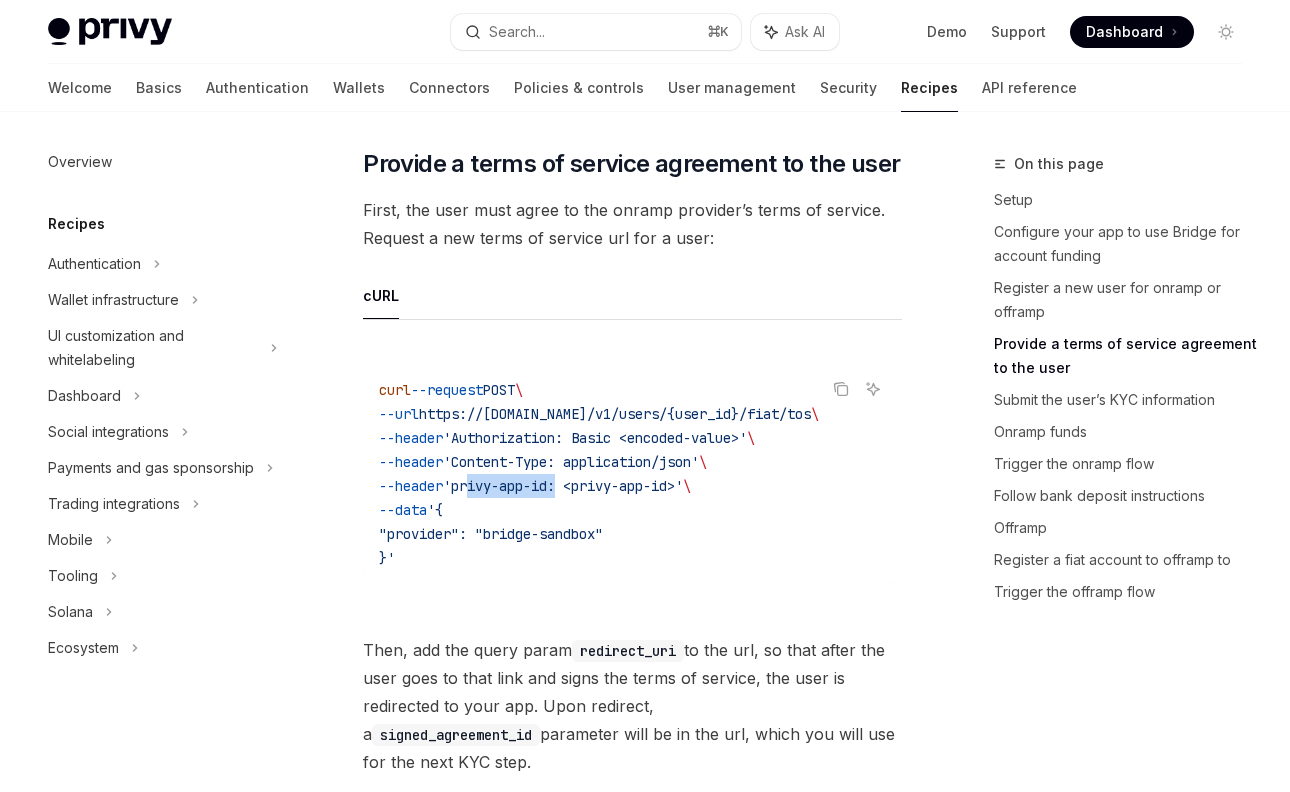 drag, startPoint x: 581, startPoint y: 449, endPoint x: 489, endPoint y: 446, distance: 92.0489 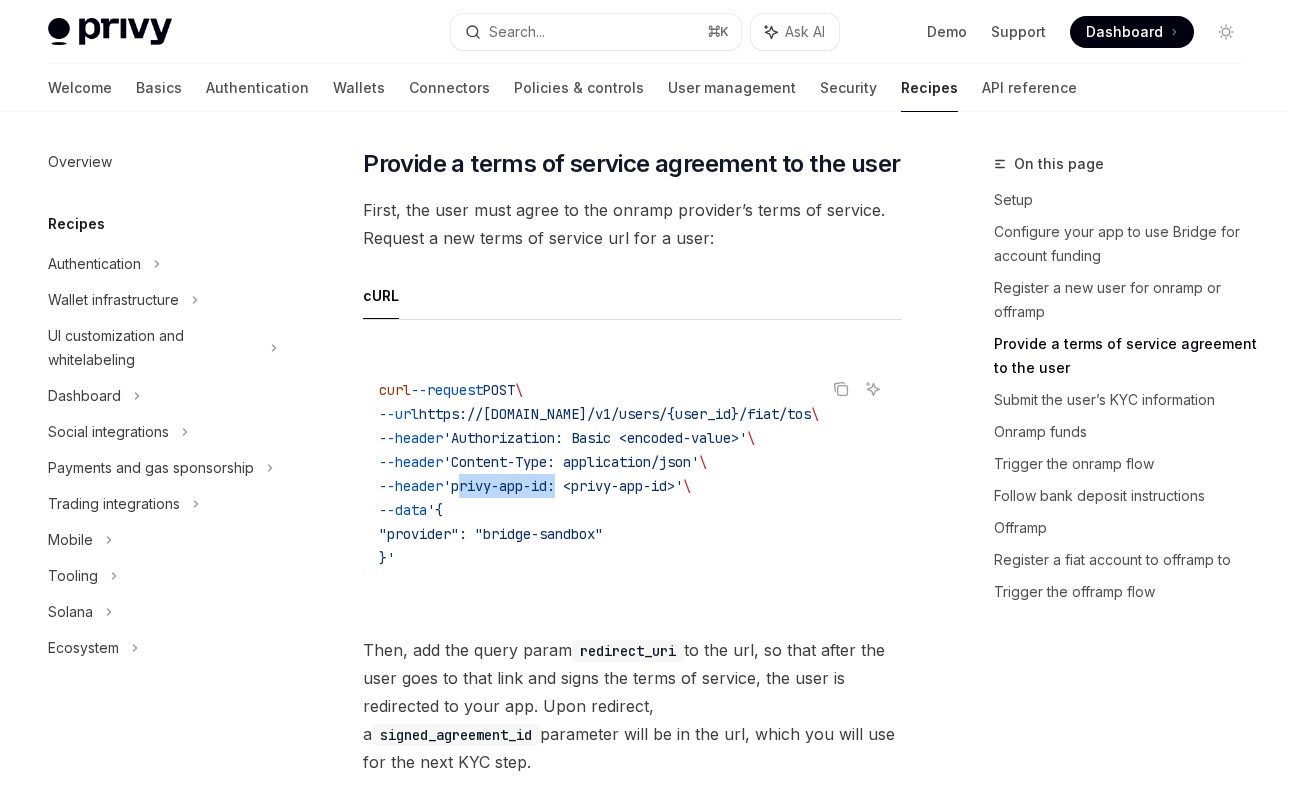 drag, startPoint x: 482, startPoint y: 447, endPoint x: 579, endPoint y: 447, distance: 97 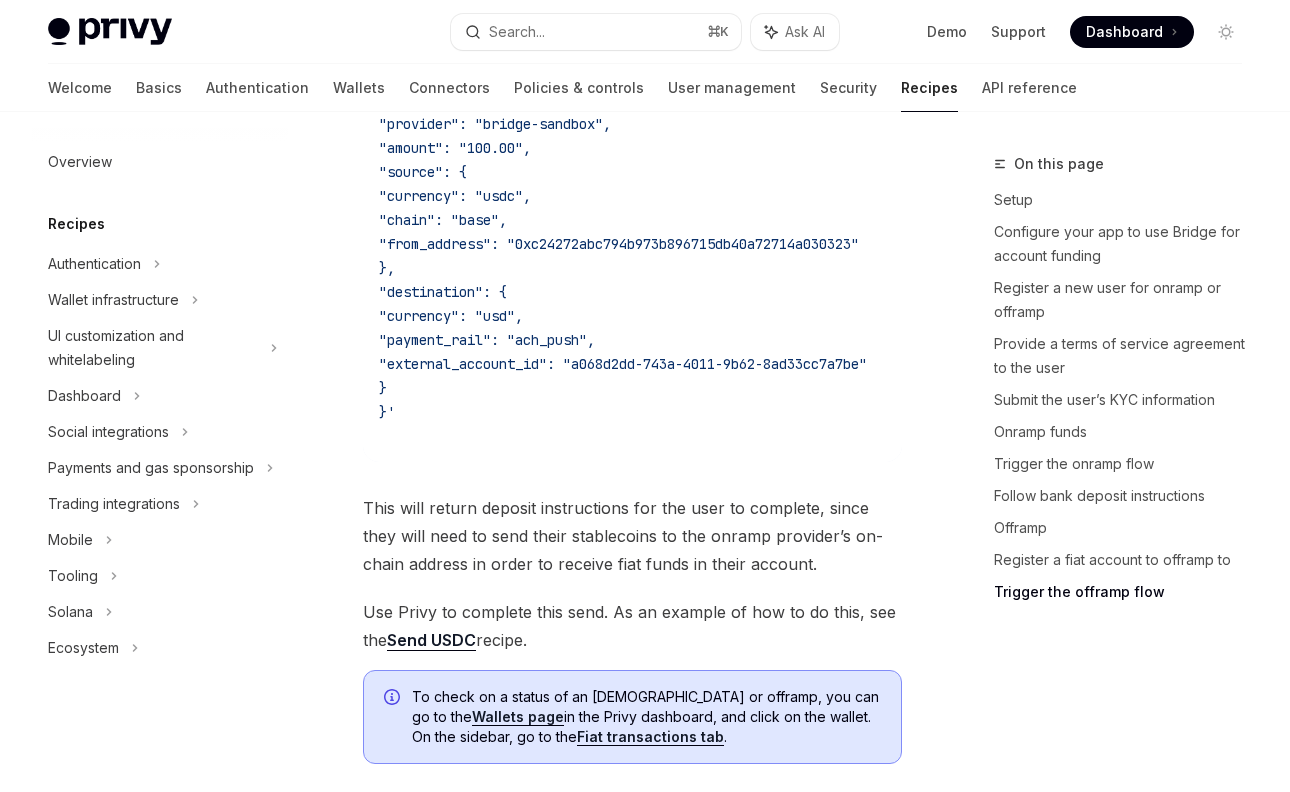 scroll, scrollTop: 7210, scrollLeft: 0, axis: vertical 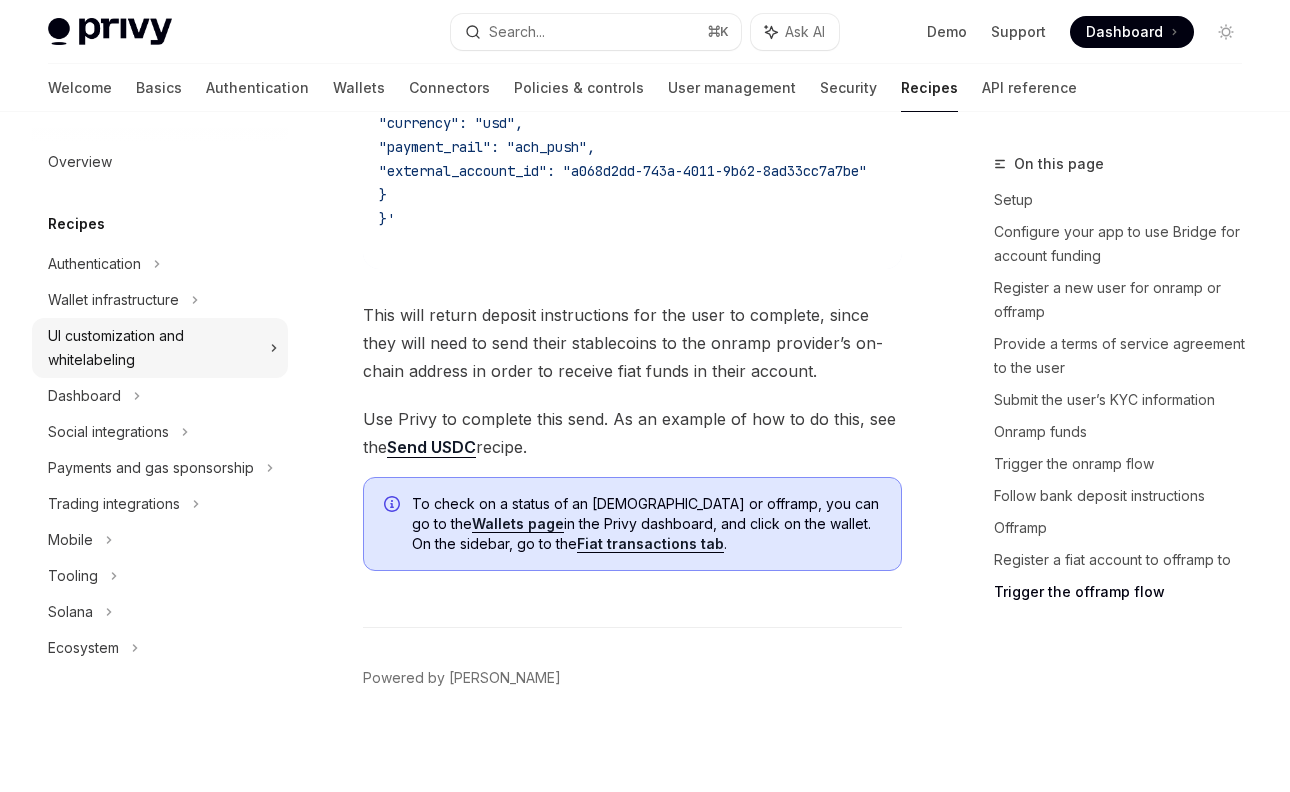 click on "UI customization and whitelabeling" at bounding box center [153, 348] 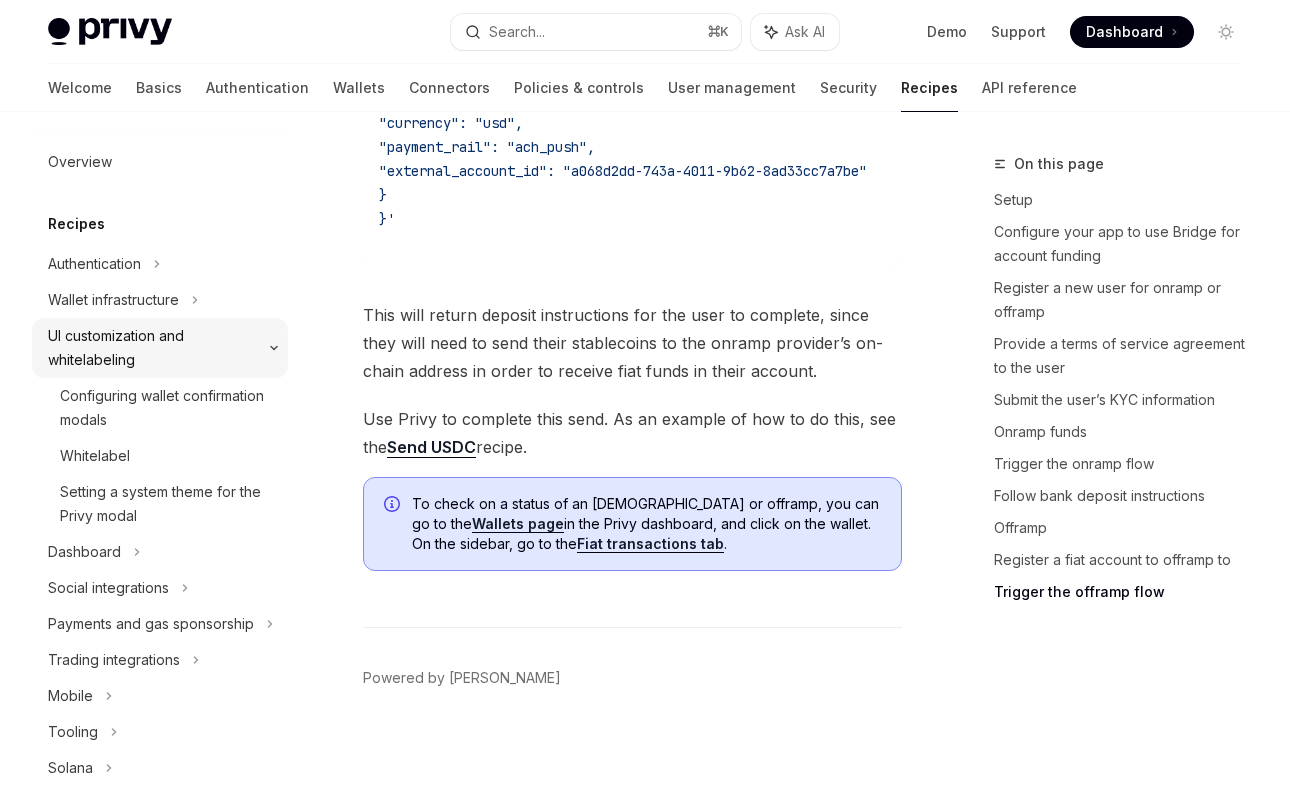 scroll, scrollTop: 0, scrollLeft: 0, axis: both 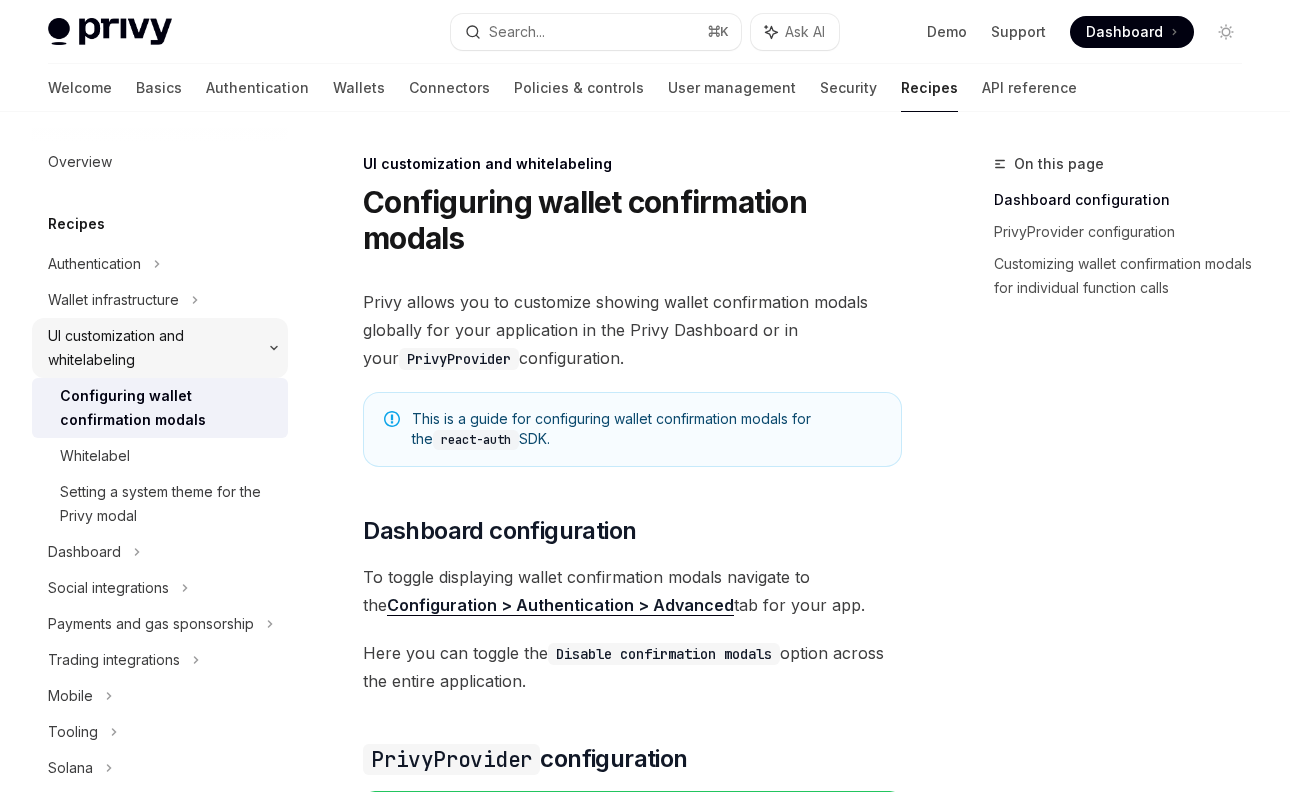 click on "UI customization and whitelabeling" at bounding box center [153, 348] 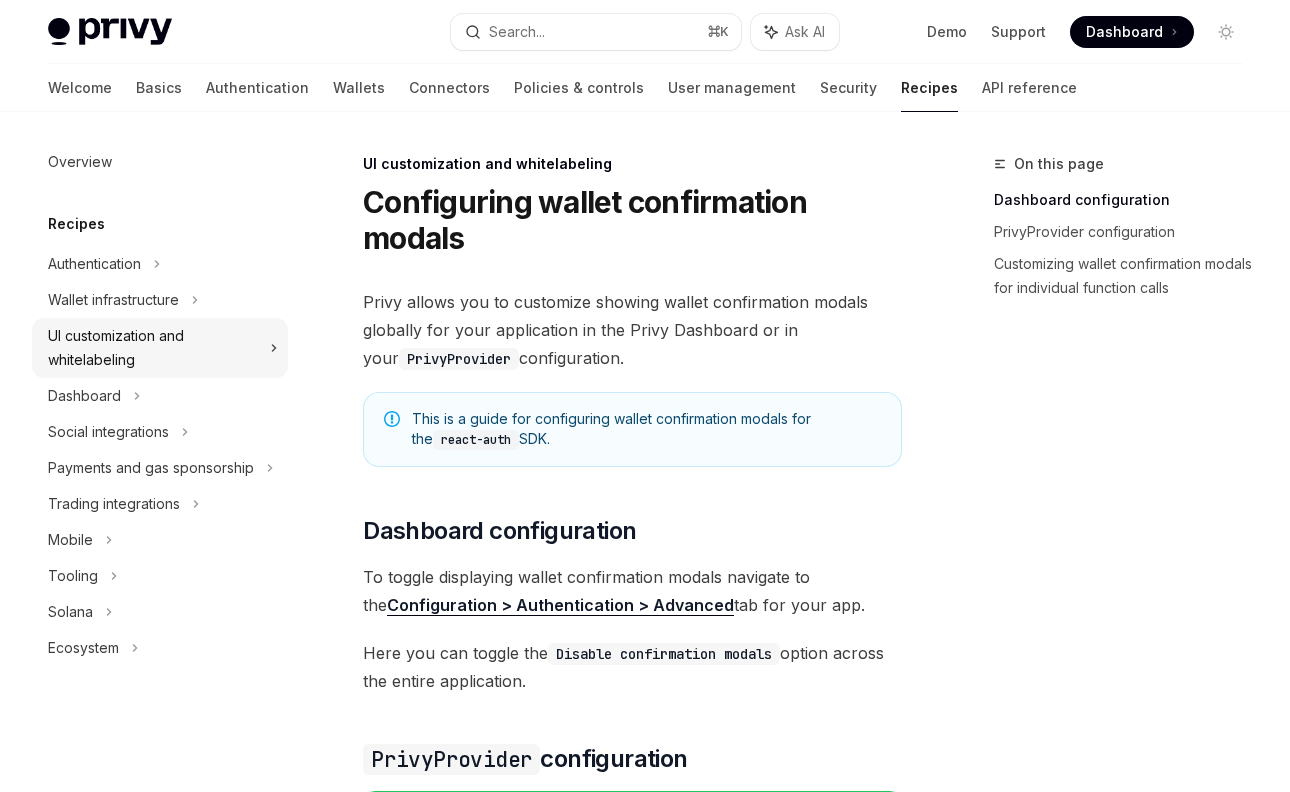 click on "UI customization and whitelabeling" at bounding box center (153, 348) 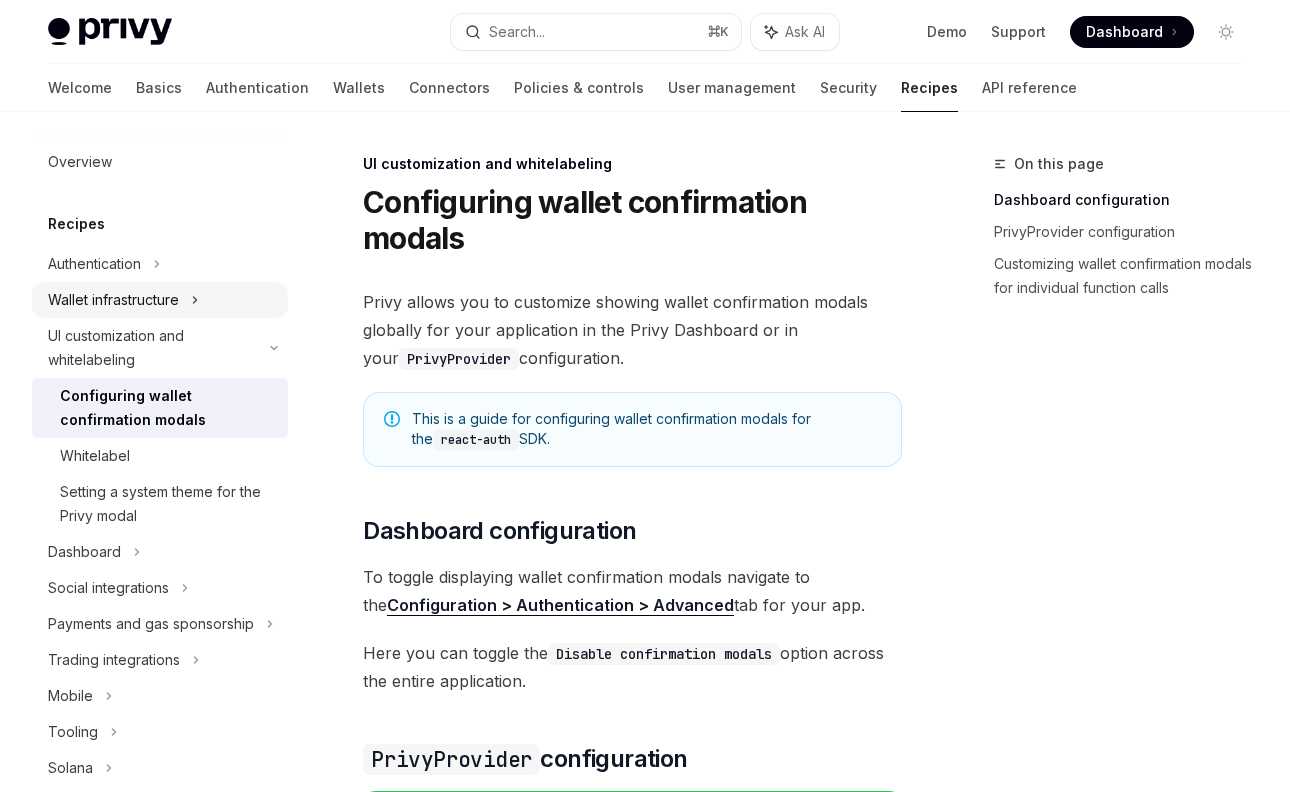 click on "Wallet infrastructure" at bounding box center (160, 300) 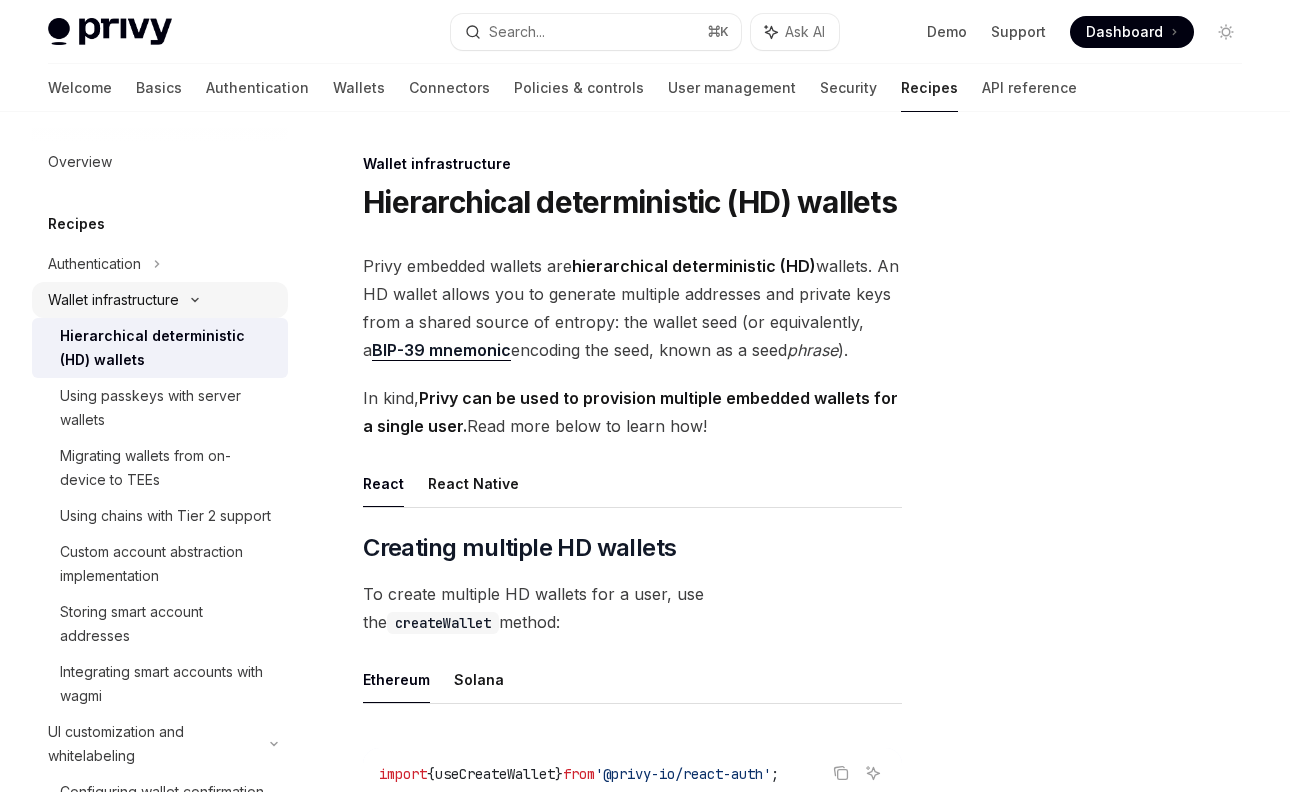 click on "Wallet infrastructure" at bounding box center (160, 300) 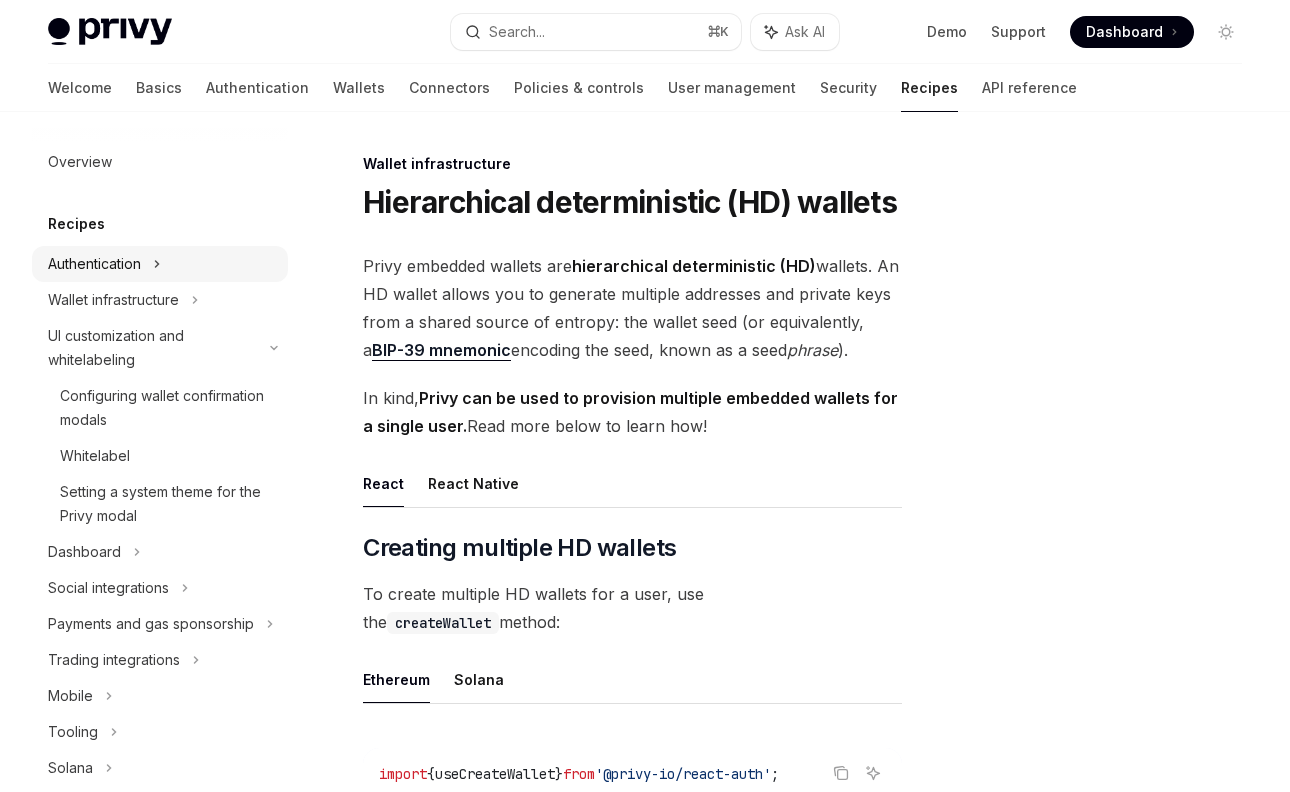 click 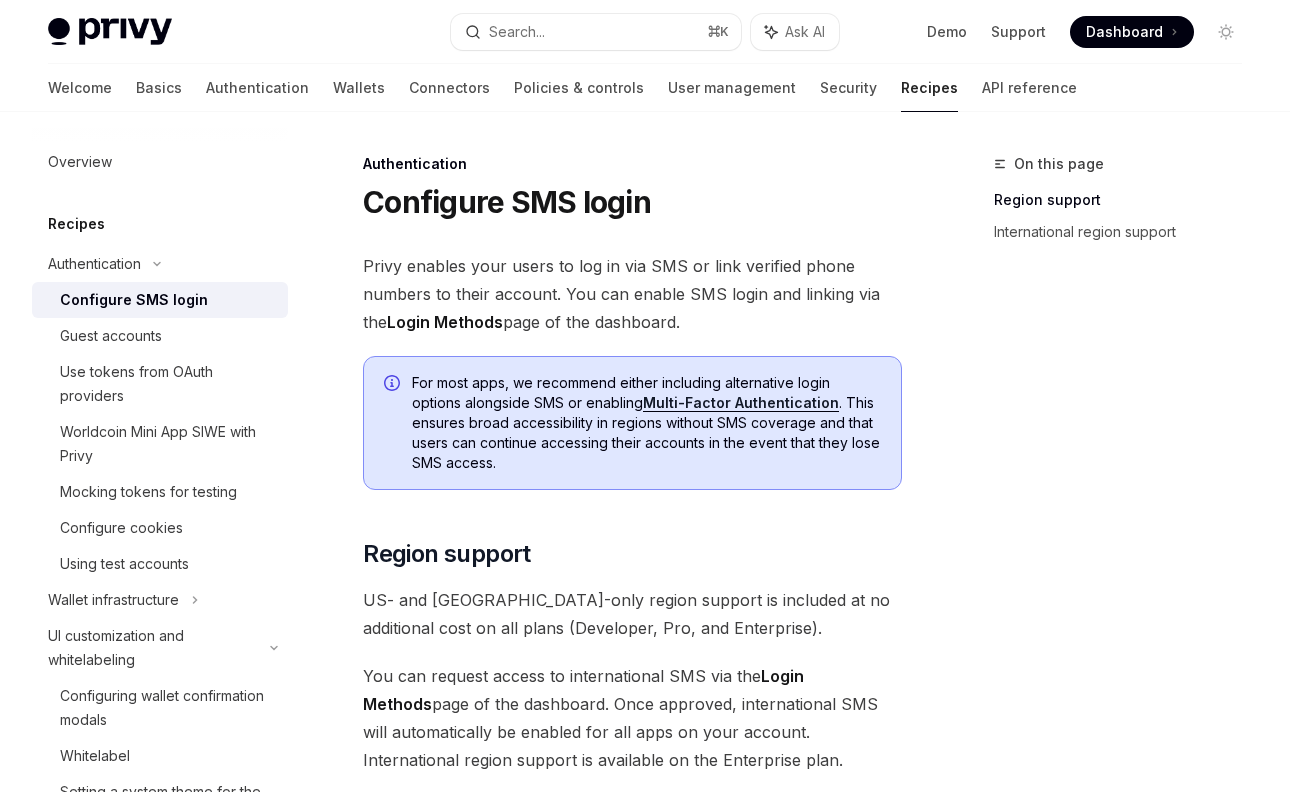 click on "Recipes" at bounding box center [160, 224] 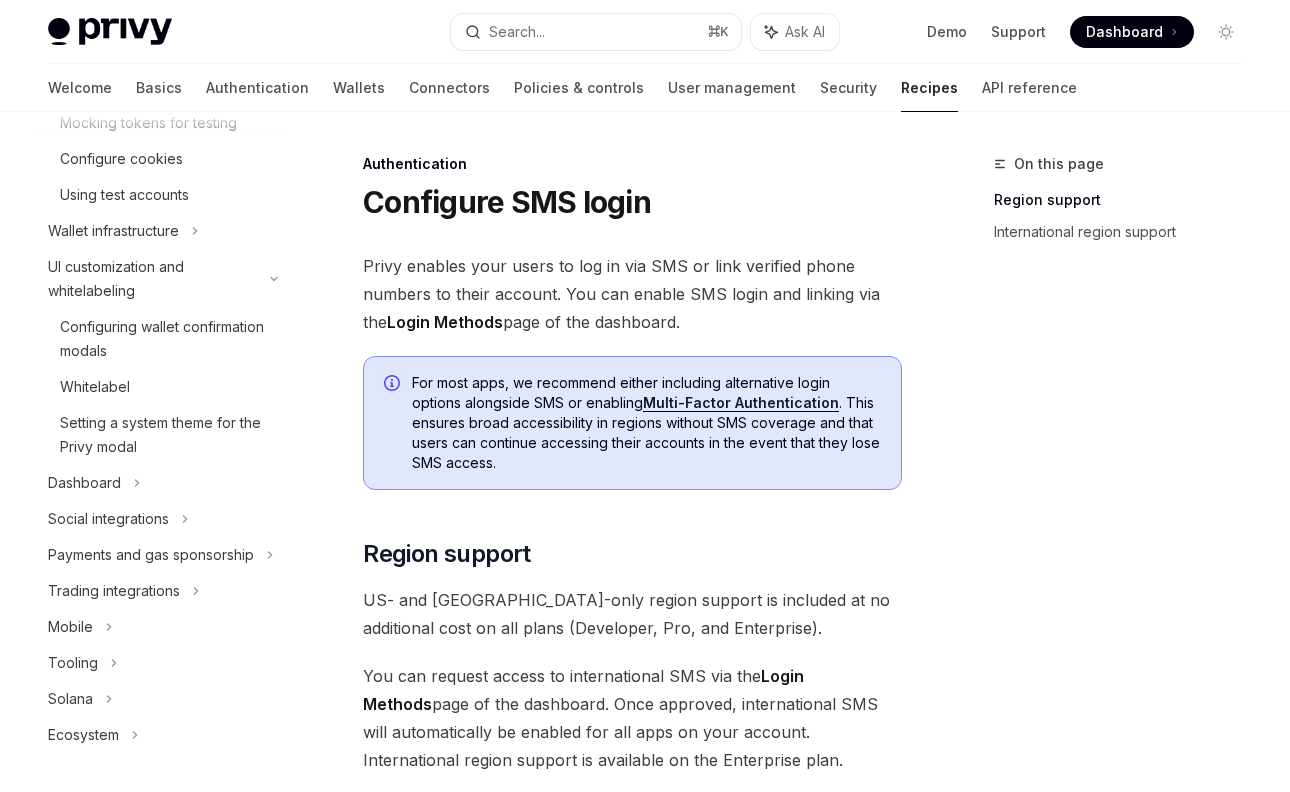 scroll, scrollTop: 370, scrollLeft: 0, axis: vertical 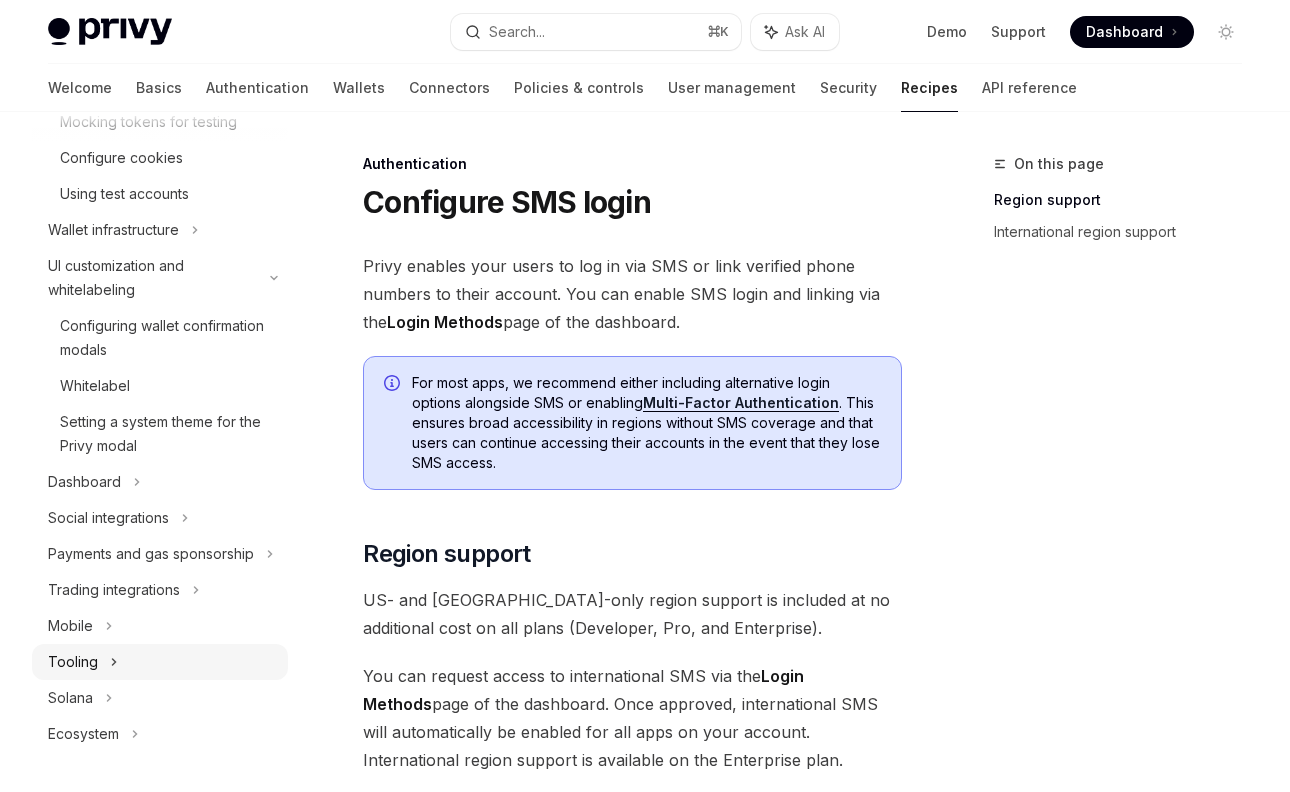click 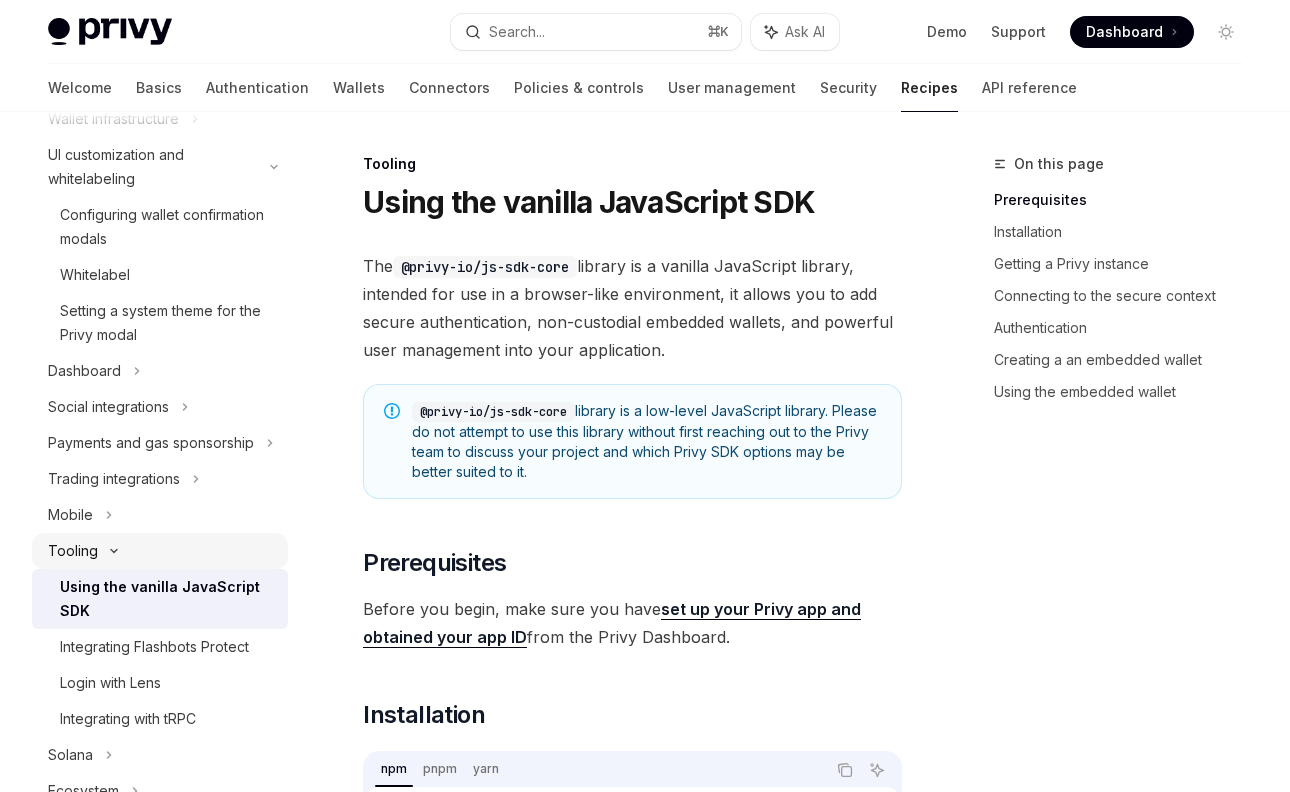 scroll, scrollTop: 538, scrollLeft: 0, axis: vertical 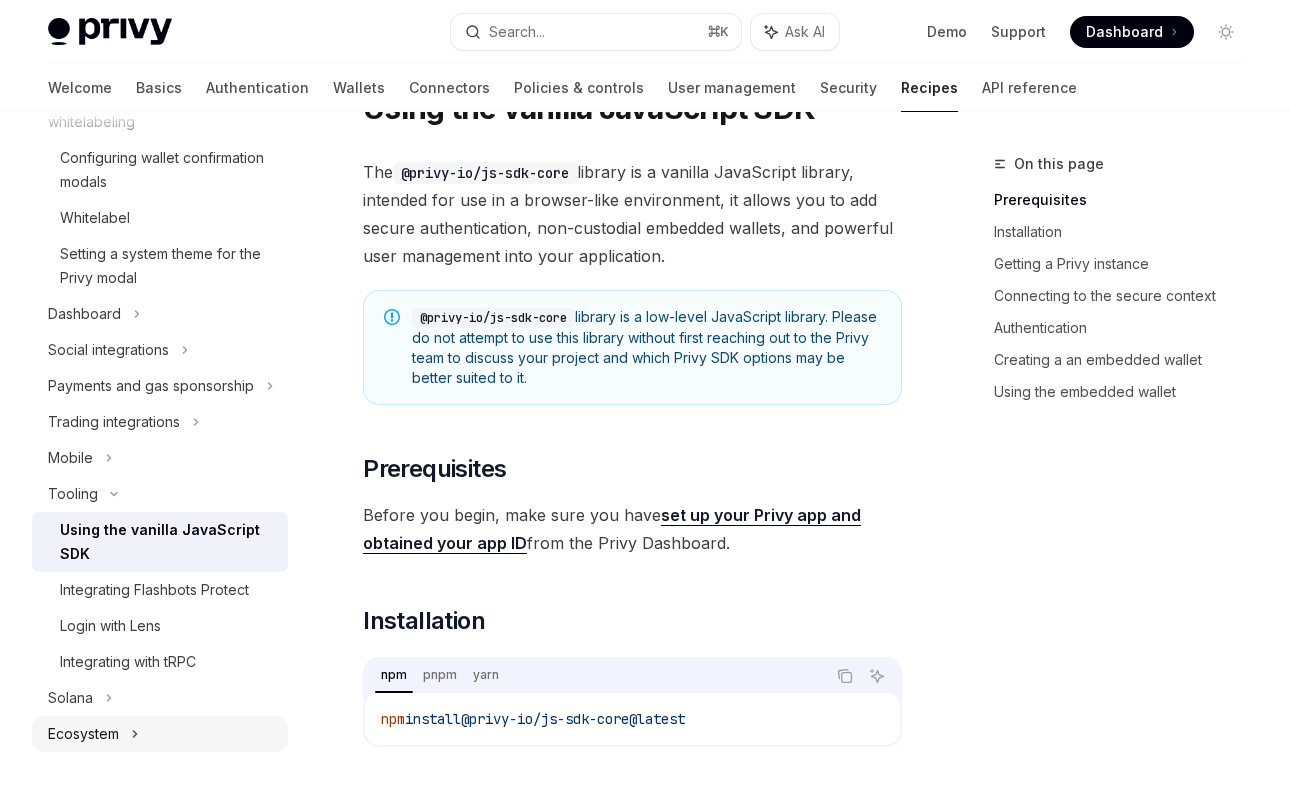 click on "Ecosystem" at bounding box center [83, 734] 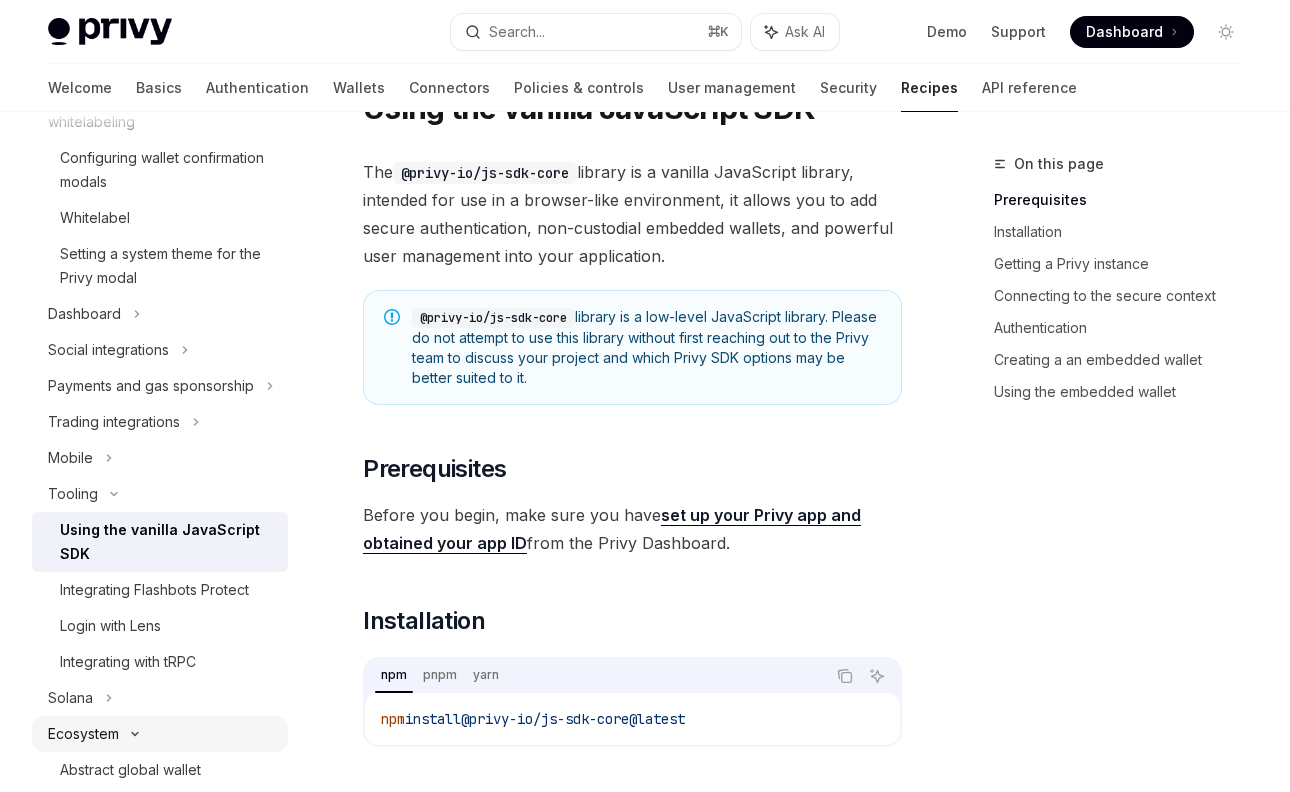 scroll, scrollTop: 574, scrollLeft: 0, axis: vertical 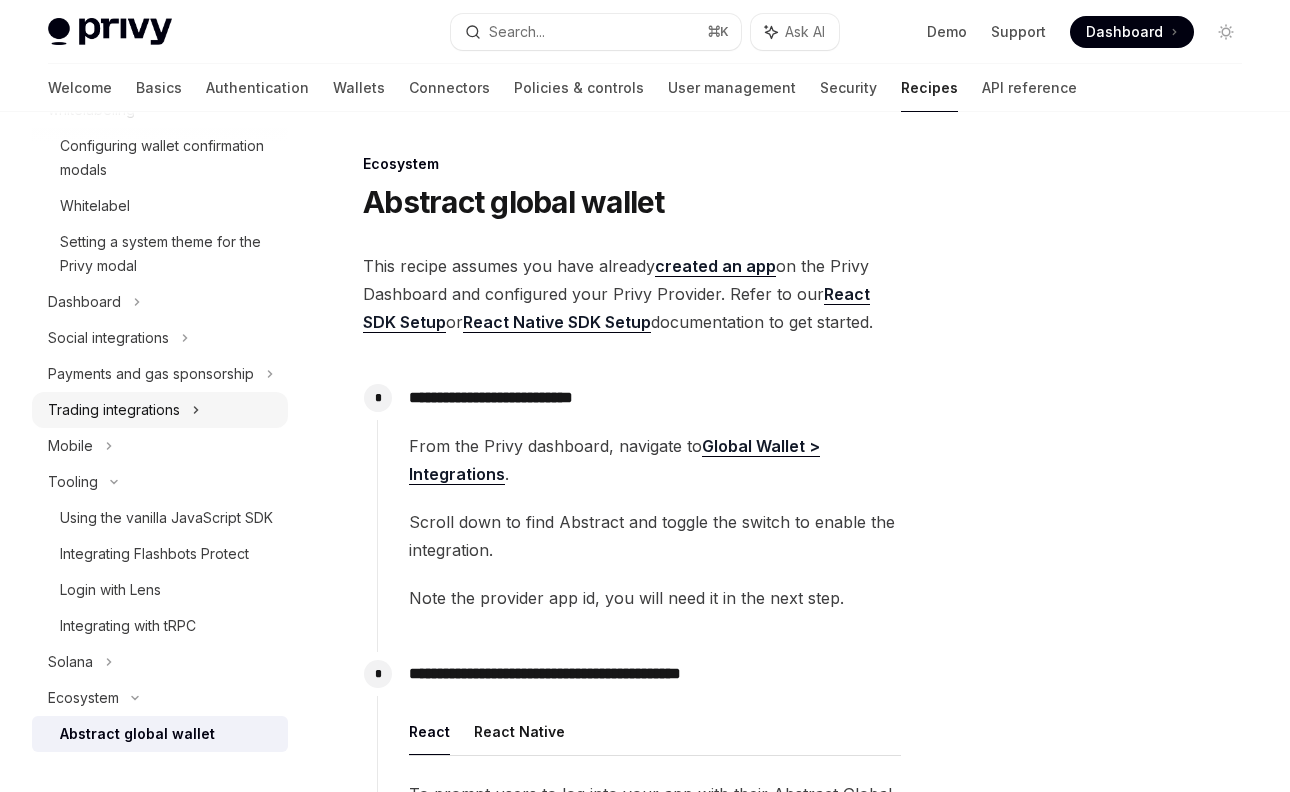 click on "Trading integrations" at bounding box center (114, 410) 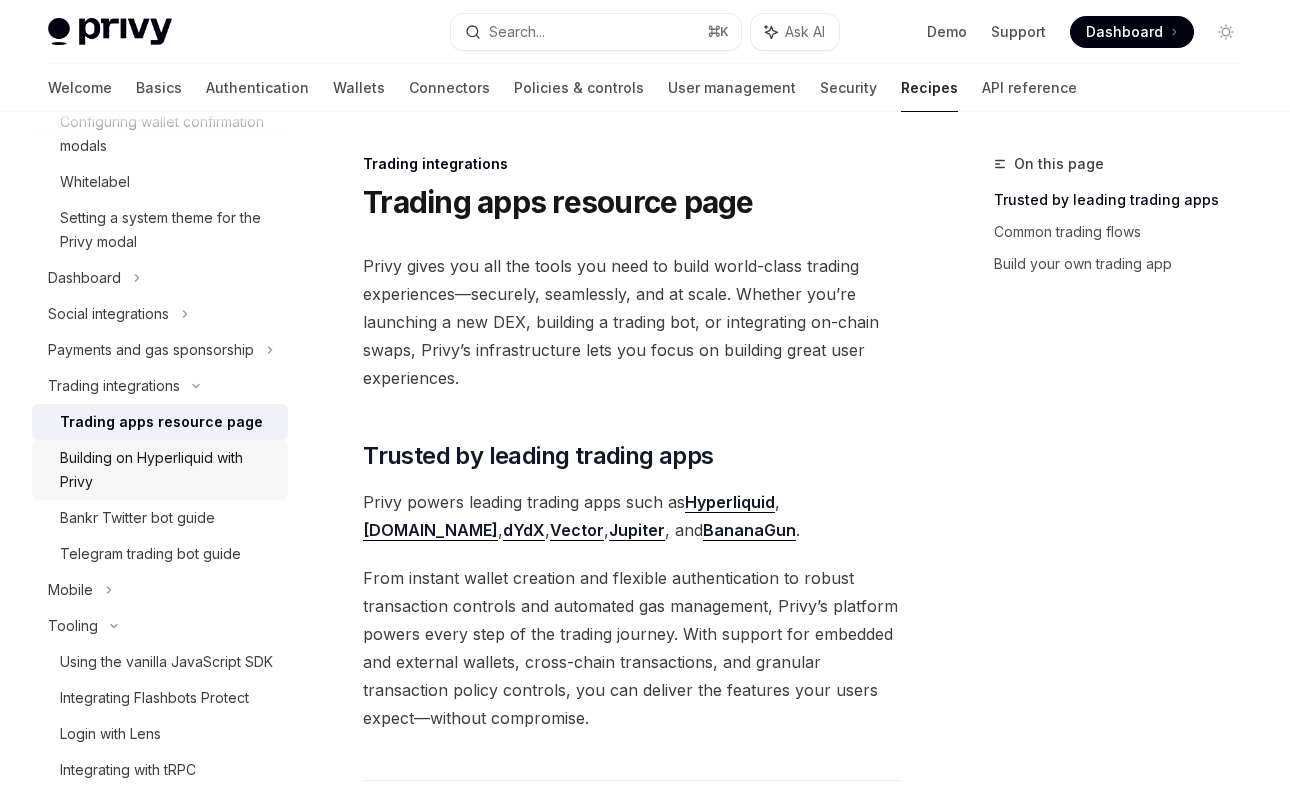 click on "Building on Hyperliquid with Privy" at bounding box center [168, 470] 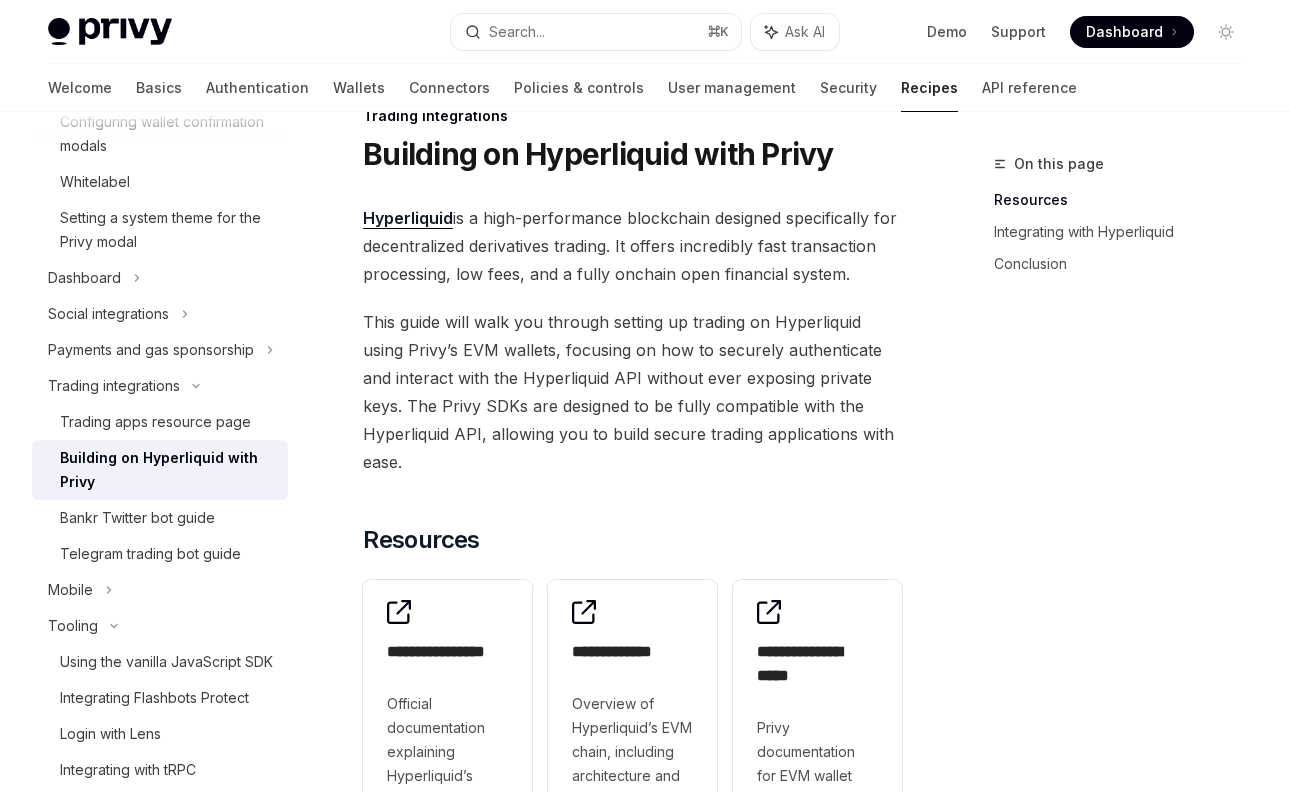 scroll, scrollTop: 0, scrollLeft: 0, axis: both 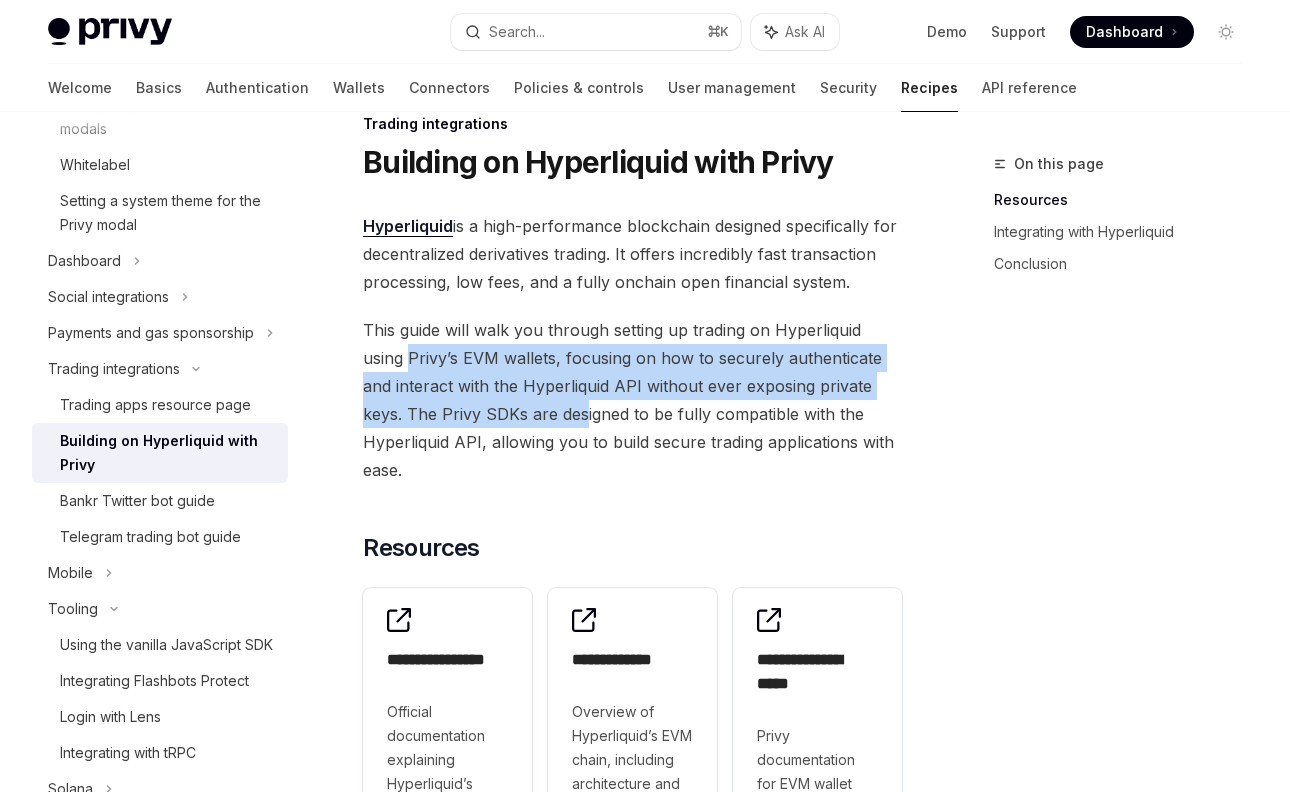 drag, startPoint x: 408, startPoint y: 355, endPoint x: 582, endPoint y: 422, distance: 186.45375 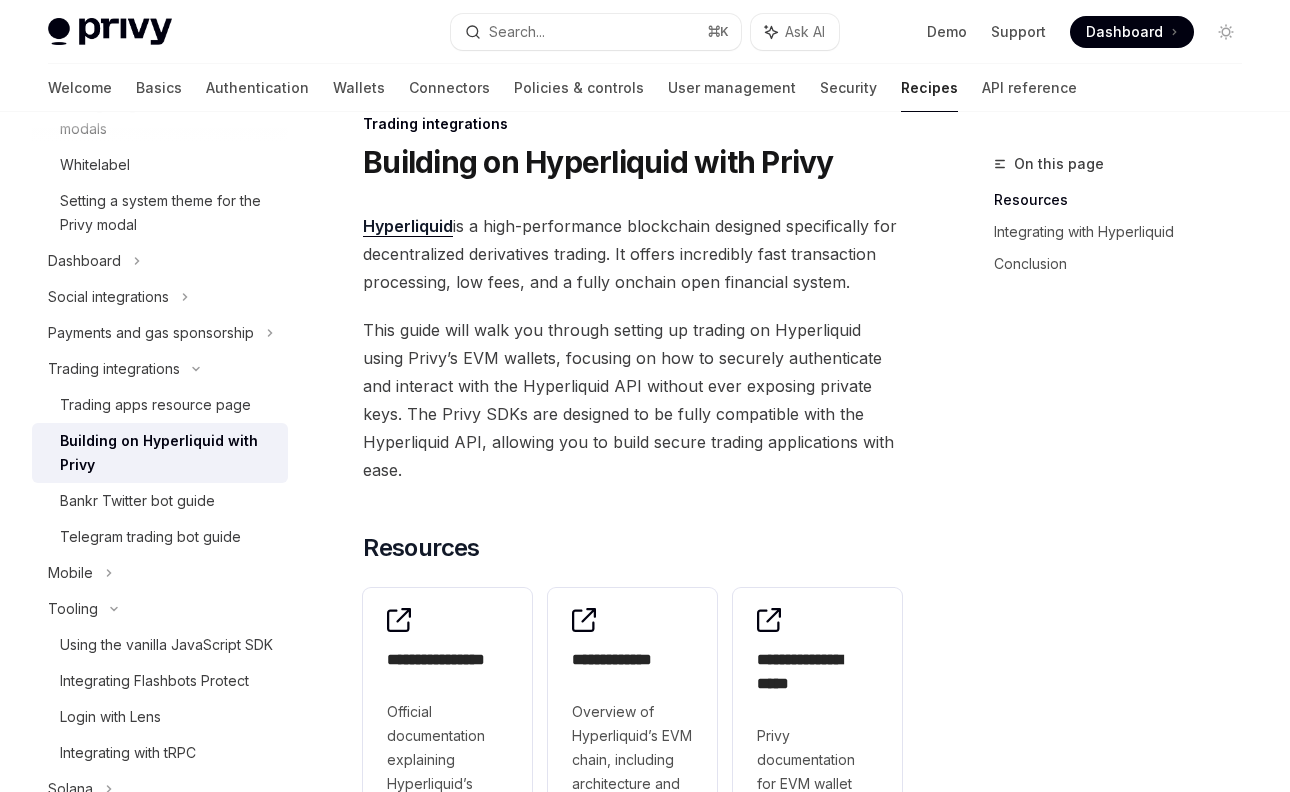 click on "This guide will walk you through setting up trading on Hyperliquid using Privy’s EVM wallets, focusing on how to securely authenticate and interact with the Hyperliquid API without ever exposing private keys.
The Privy SDKs are designed to be fully compatible with the Hyperliquid API, allowing you to build secure trading applications with ease." at bounding box center (632, 400) 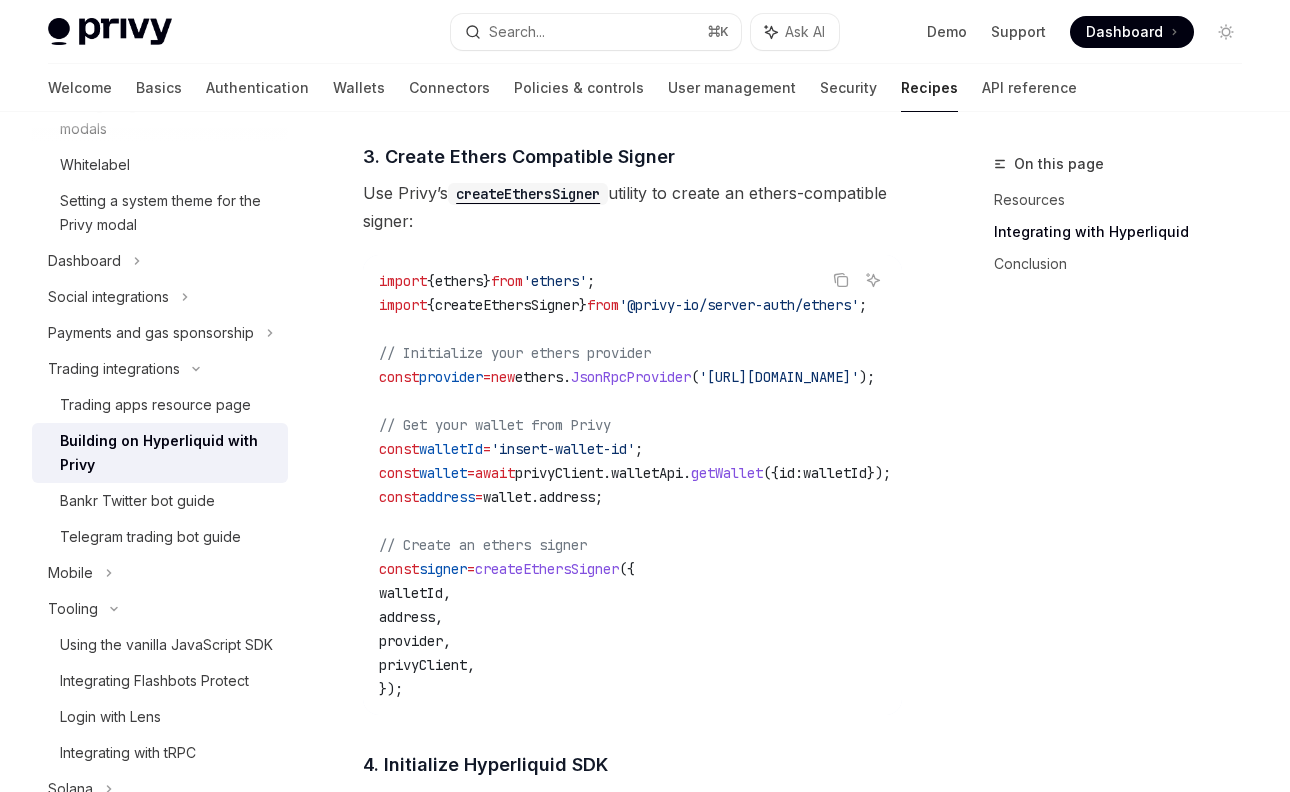scroll, scrollTop: 1609, scrollLeft: 0, axis: vertical 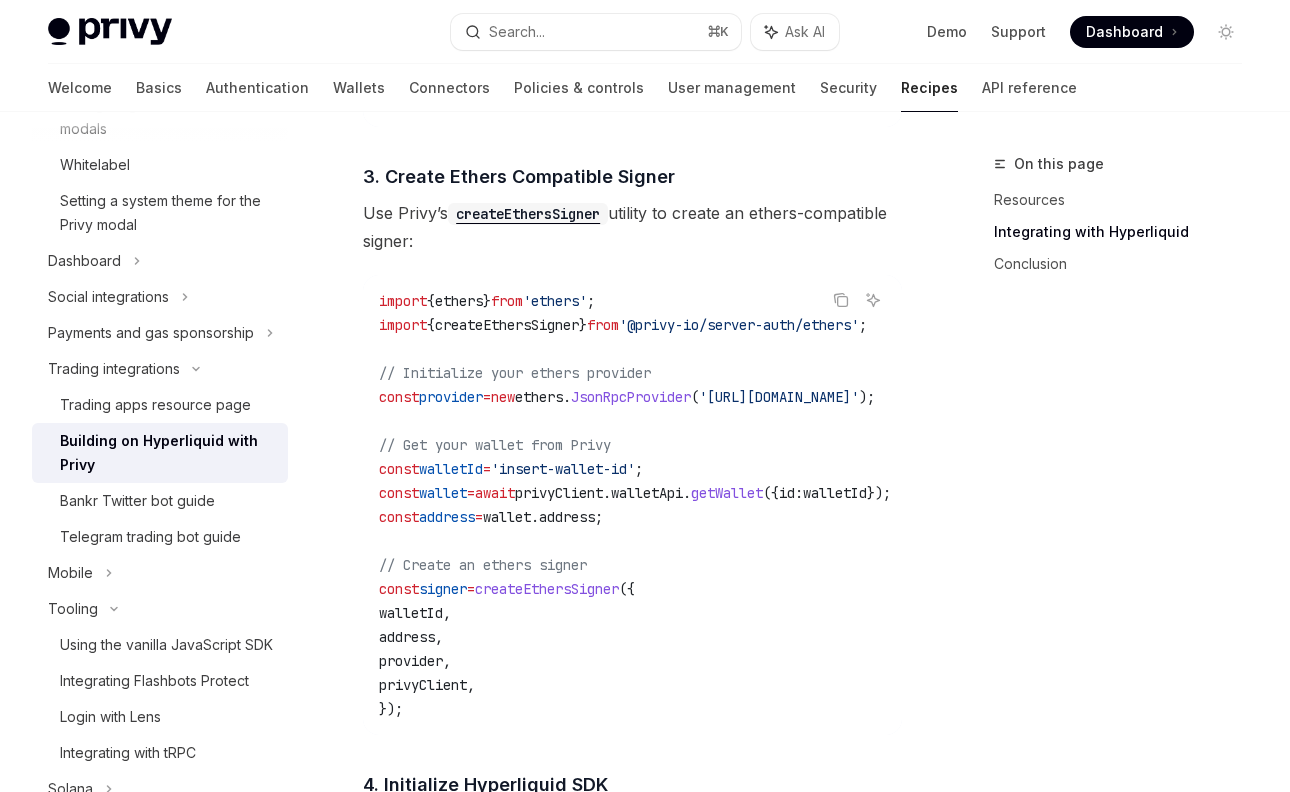 click on "​ Setting up Hyperliquid with Privy in NodeJS We’ll be using the  Hyperliquid SDK  with Privy’s ethers.js integration to interact with the Hyperliquid API. ​ 1. Installation First, install the necessary dependencies: Copy Ask AI npm  install  @nktkas/hyperliquid  @privy-io/server-auth  ethers@latest
​ 2. Initialize Privy Server SDK Set up Privy’s server SDK to interact with your managed wallets: Copy Ask AI import  {  PrivyClient  }  from  '@privy-io/server-auth' ;
// Initialize Privy client with your API key
const  privyClient  =  new  PrivyClient ( 'insert-your-app-id' ,  'insert-your-app-secret' , {
walletApi:  {
authorizationPrivateKey:  'insert-your-authorization-private-key'  // Optional
}
});
​ 3. Create Ethers Compatible Signer Use Privy’s  createEthersSigner  utility to create an ethers-compatible signer: Copy Ask AI import  {  ethers  }  from  'ethers' ;
import  {  createEthersSigner  }  from  '@privy-io/server-auth/ethers' ;
const  provider  =  new" at bounding box center [632, 1218] 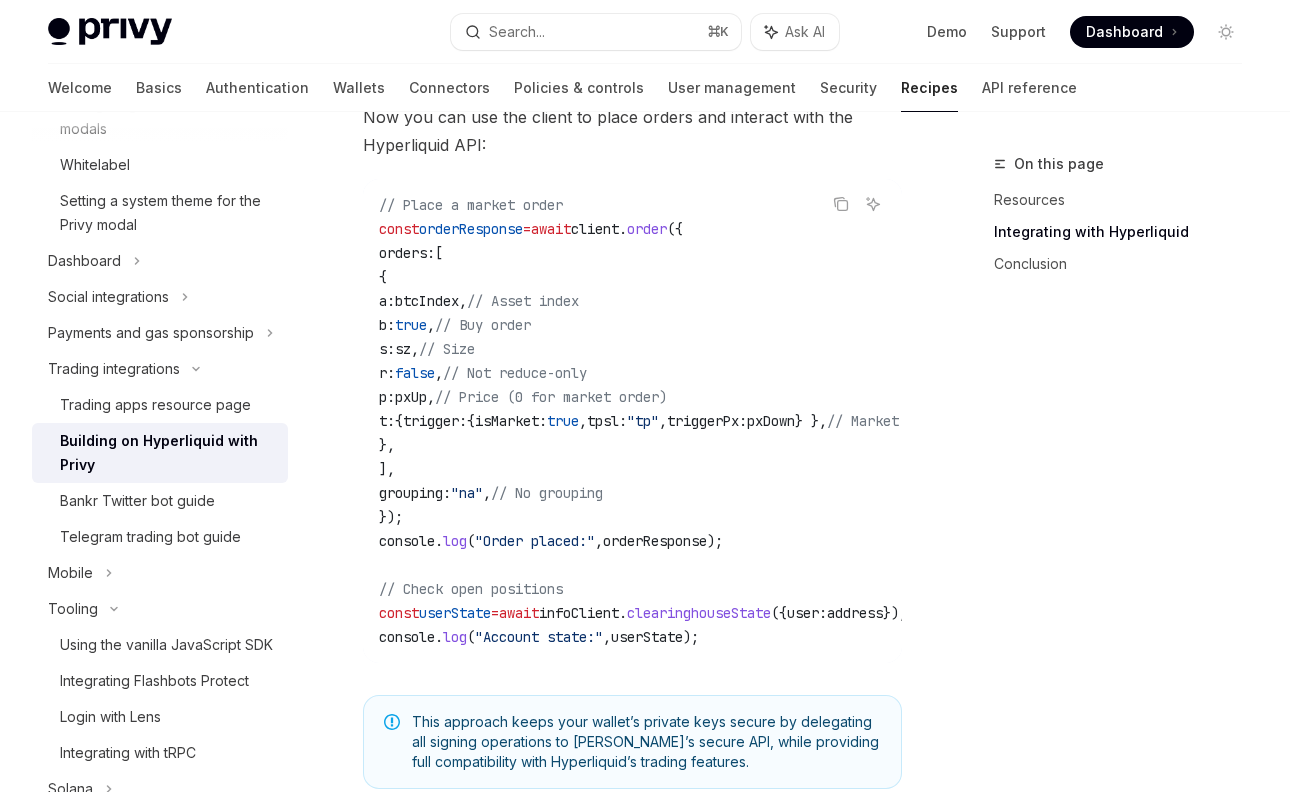 scroll, scrollTop: 3746, scrollLeft: 0, axis: vertical 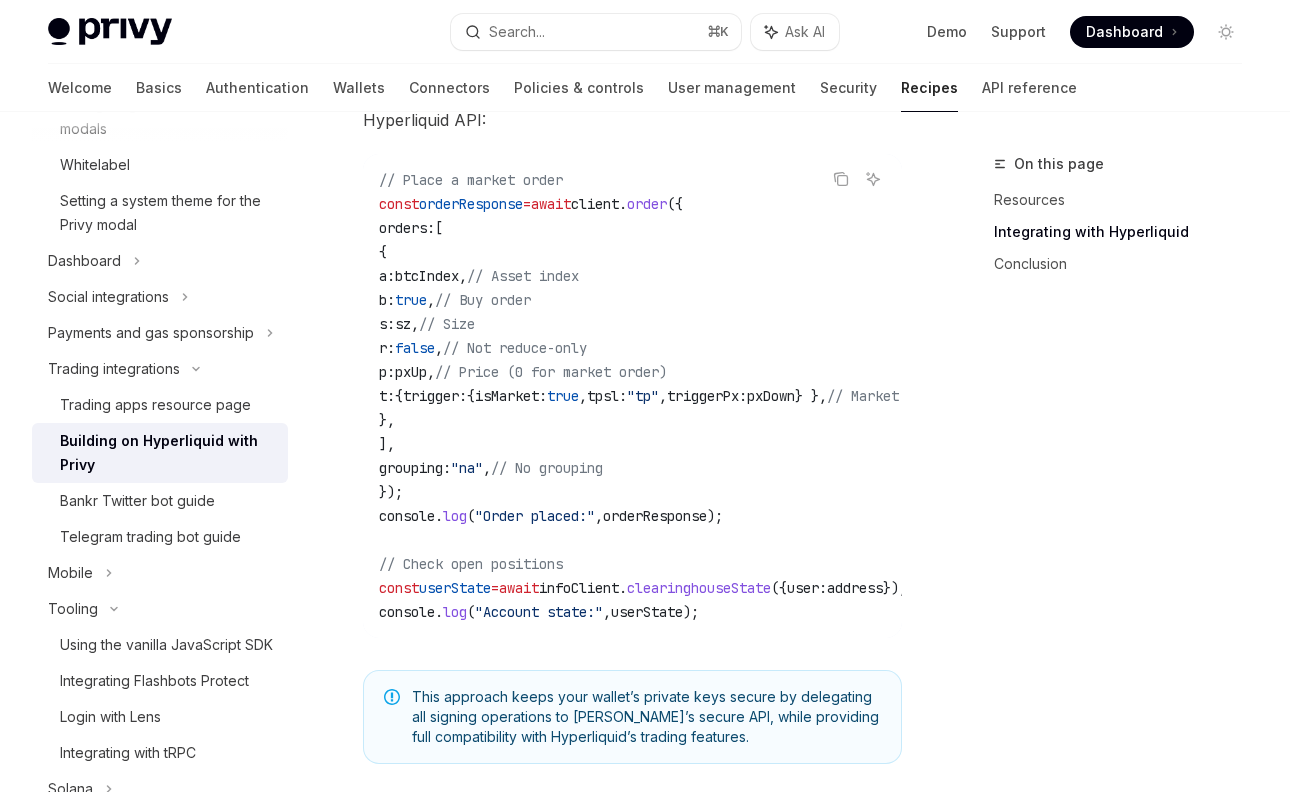 drag, startPoint x: 390, startPoint y: 243, endPoint x: 556, endPoint y: 264, distance: 167.32304 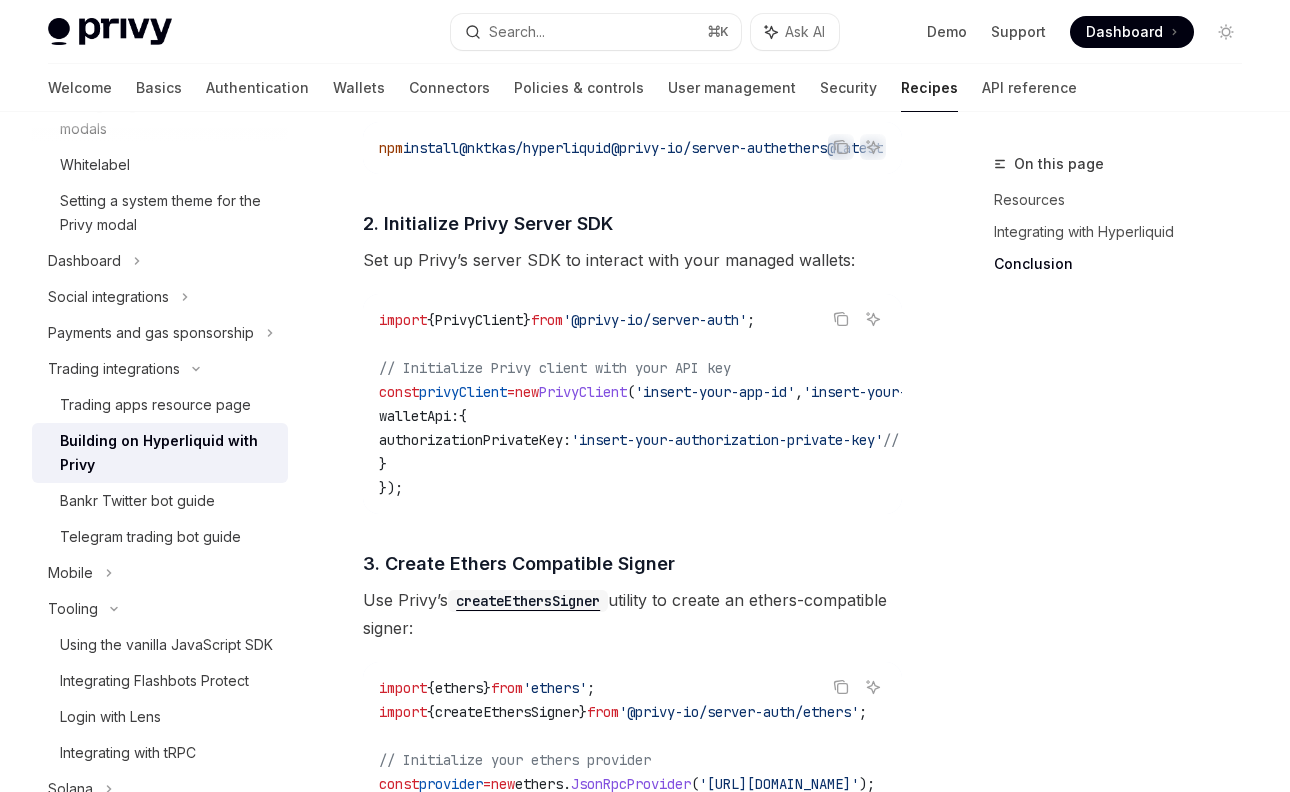 scroll, scrollTop: 1195, scrollLeft: 0, axis: vertical 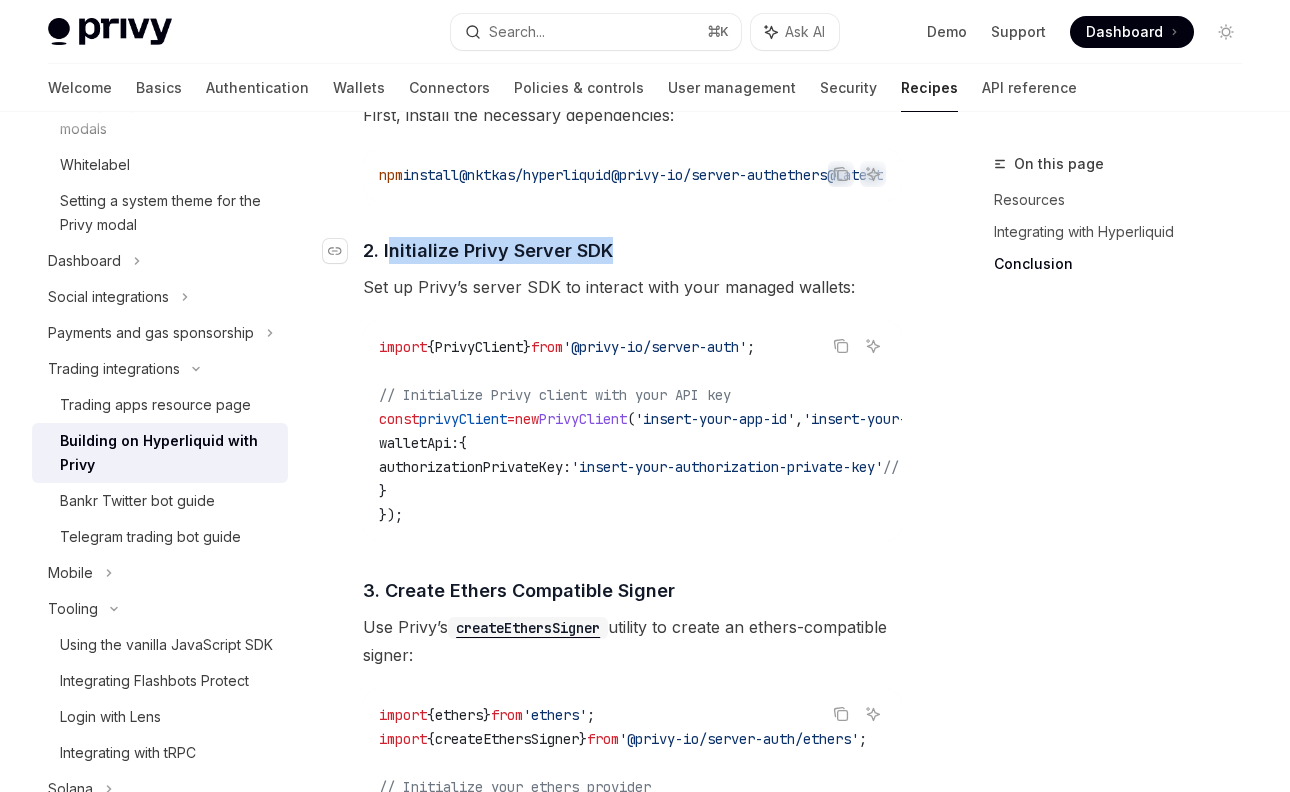 drag, startPoint x: 708, startPoint y: 255, endPoint x: 392, endPoint y: 261, distance: 316.05695 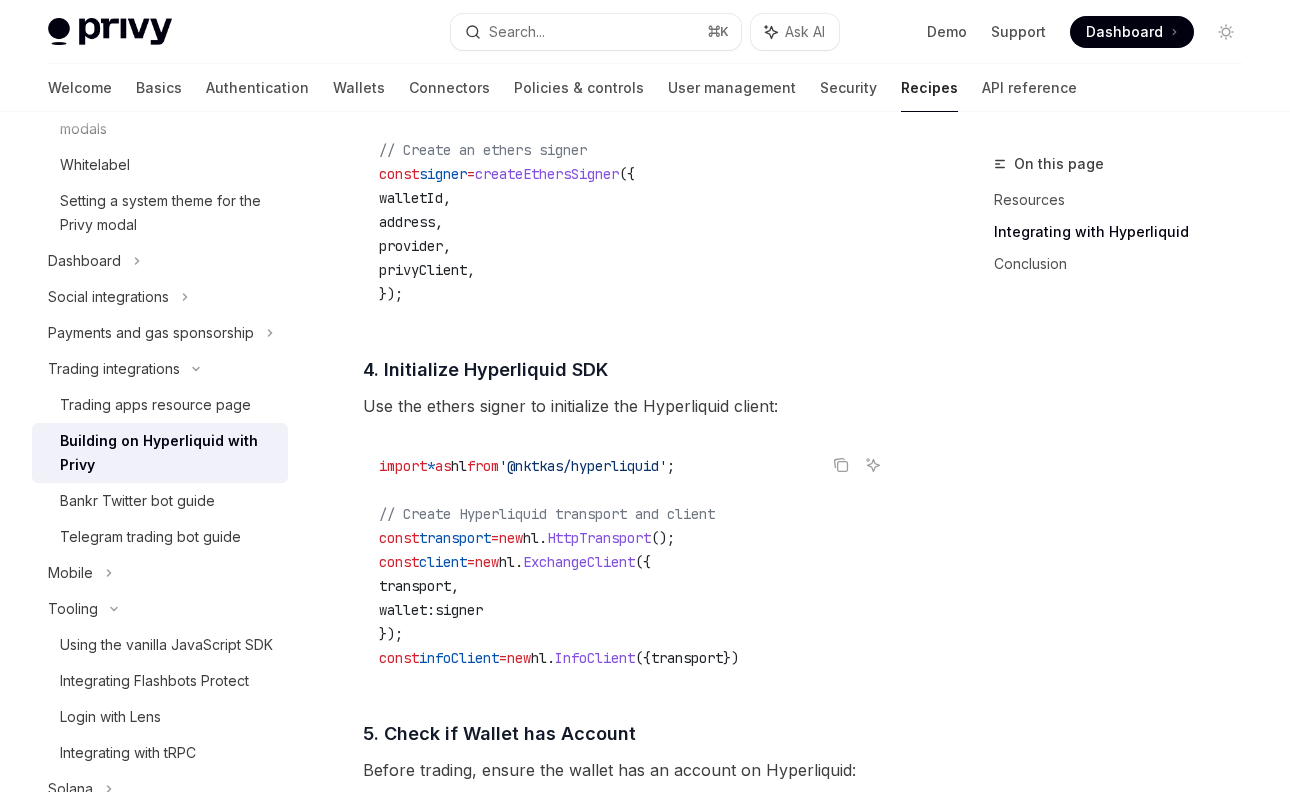 scroll, scrollTop: 2048, scrollLeft: 0, axis: vertical 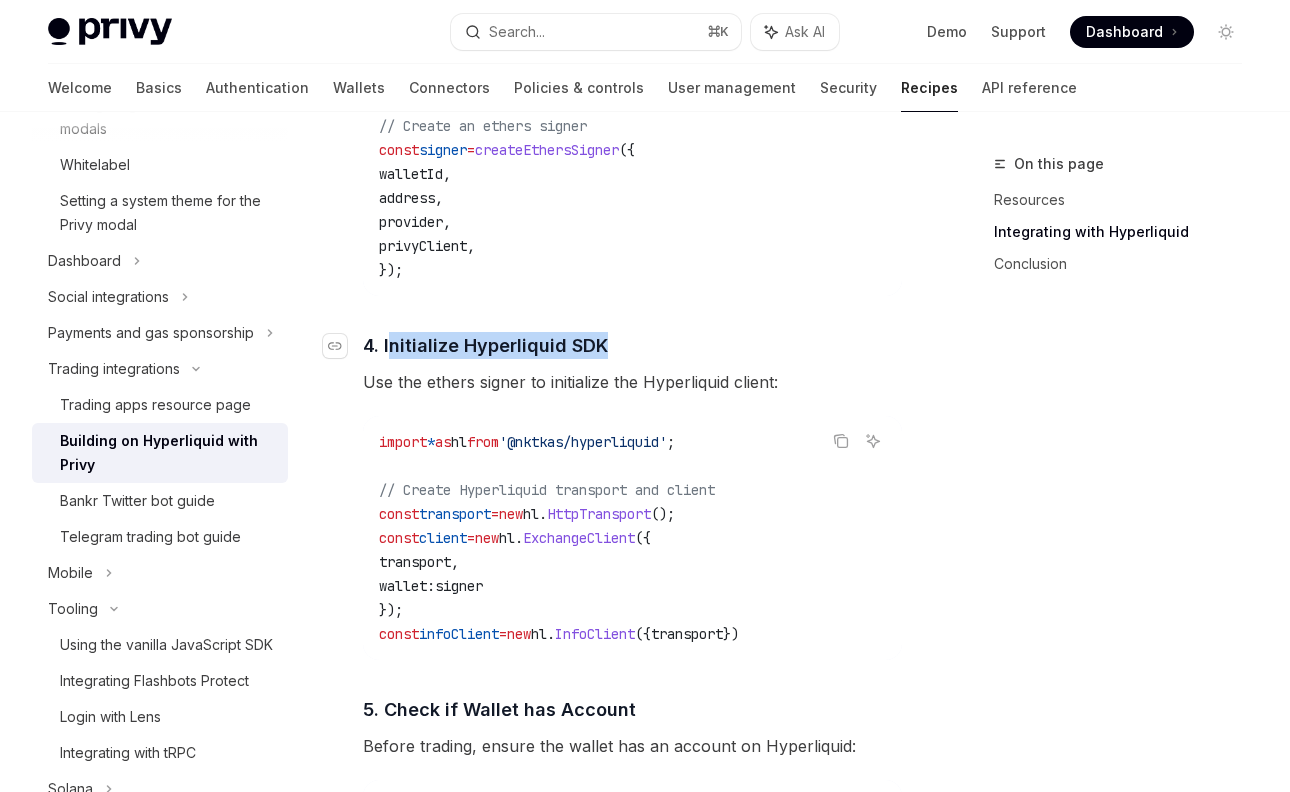 drag, startPoint x: 387, startPoint y: 366, endPoint x: 620, endPoint y: 371, distance: 233.05363 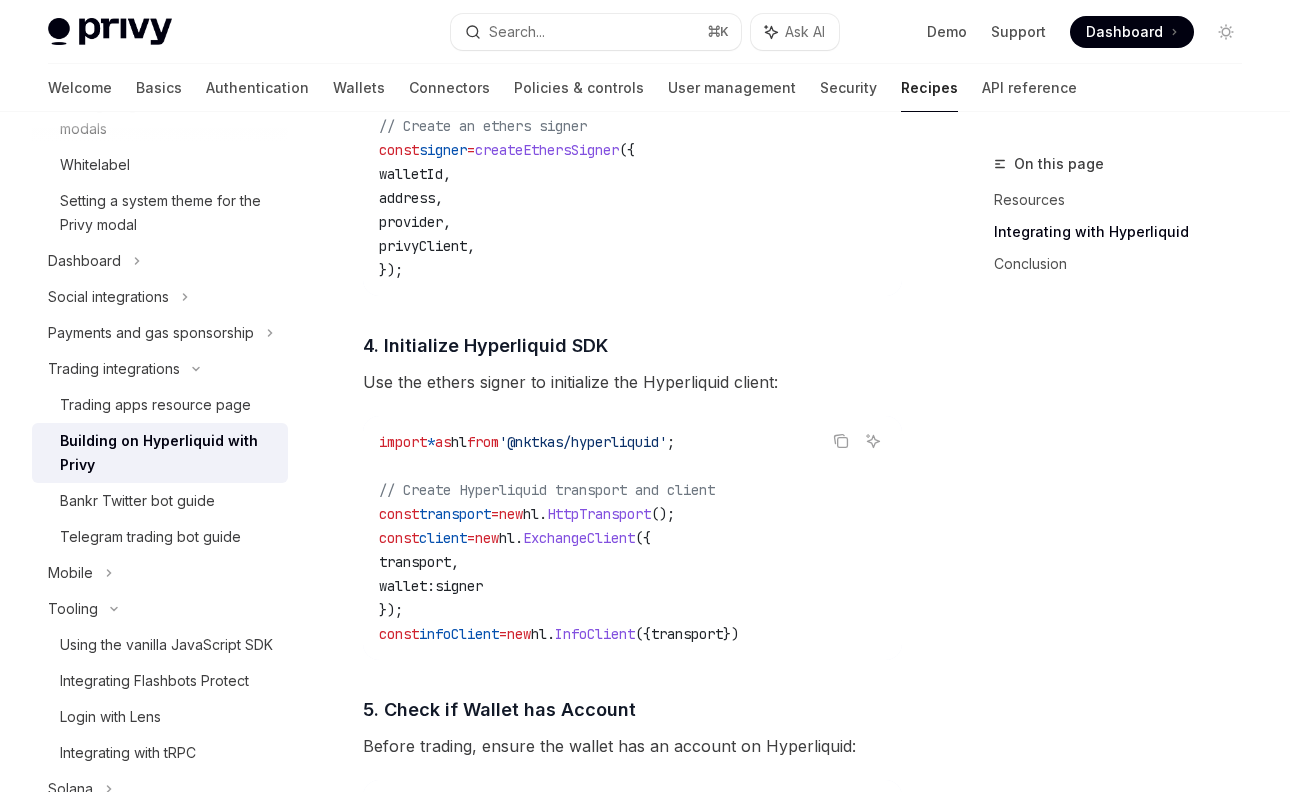 click on "Use the ethers signer to initialize the Hyperliquid client:" at bounding box center (632, 382) 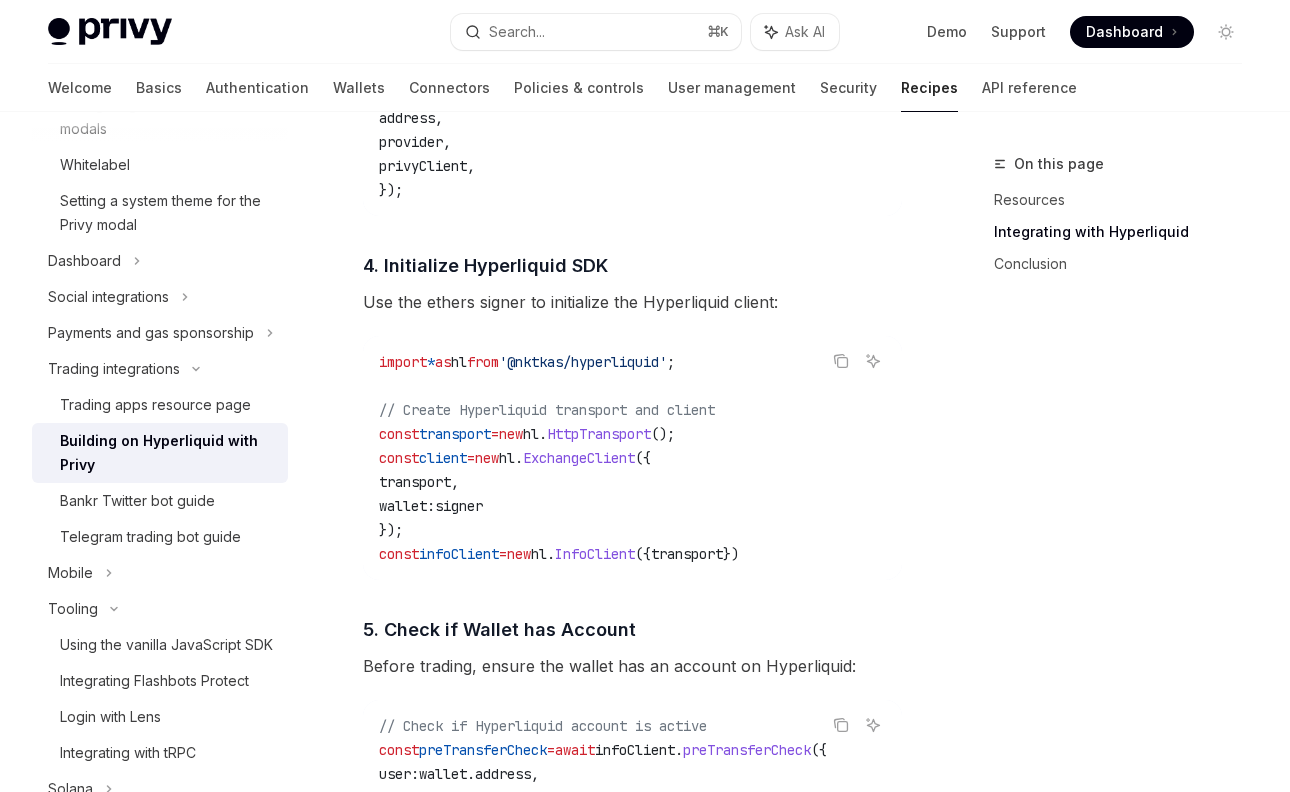 scroll, scrollTop: 2126, scrollLeft: 0, axis: vertical 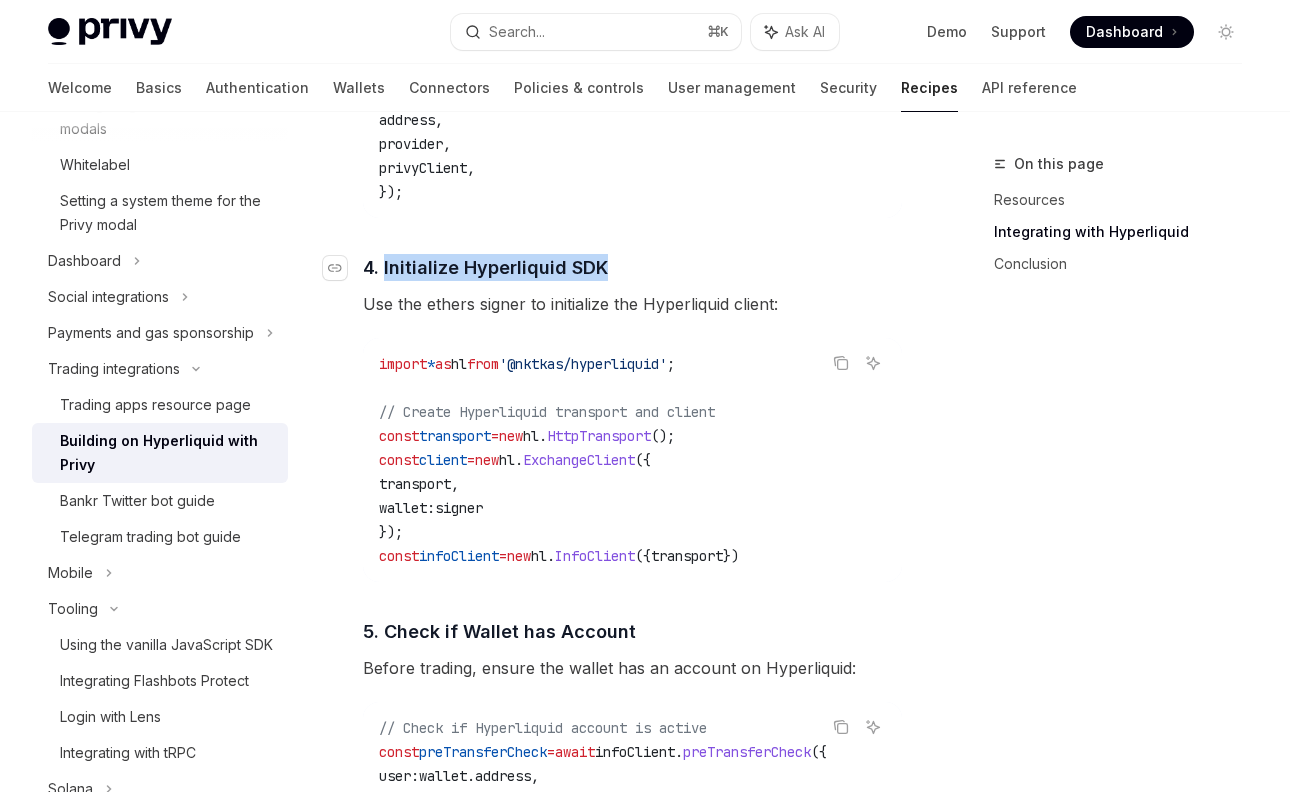 drag, startPoint x: 617, startPoint y: 295, endPoint x: 384, endPoint y: 292, distance: 233.01932 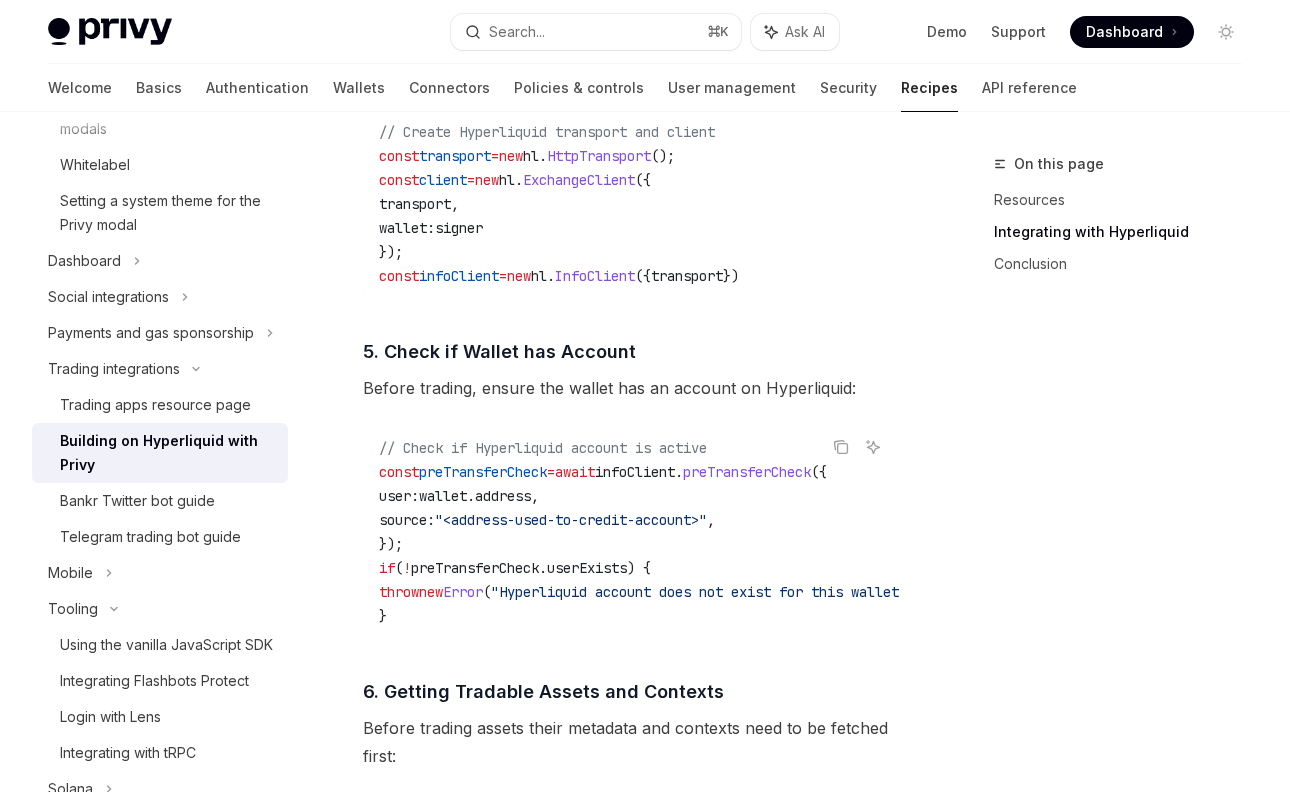 scroll, scrollTop: 2418, scrollLeft: 0, axis: vertical 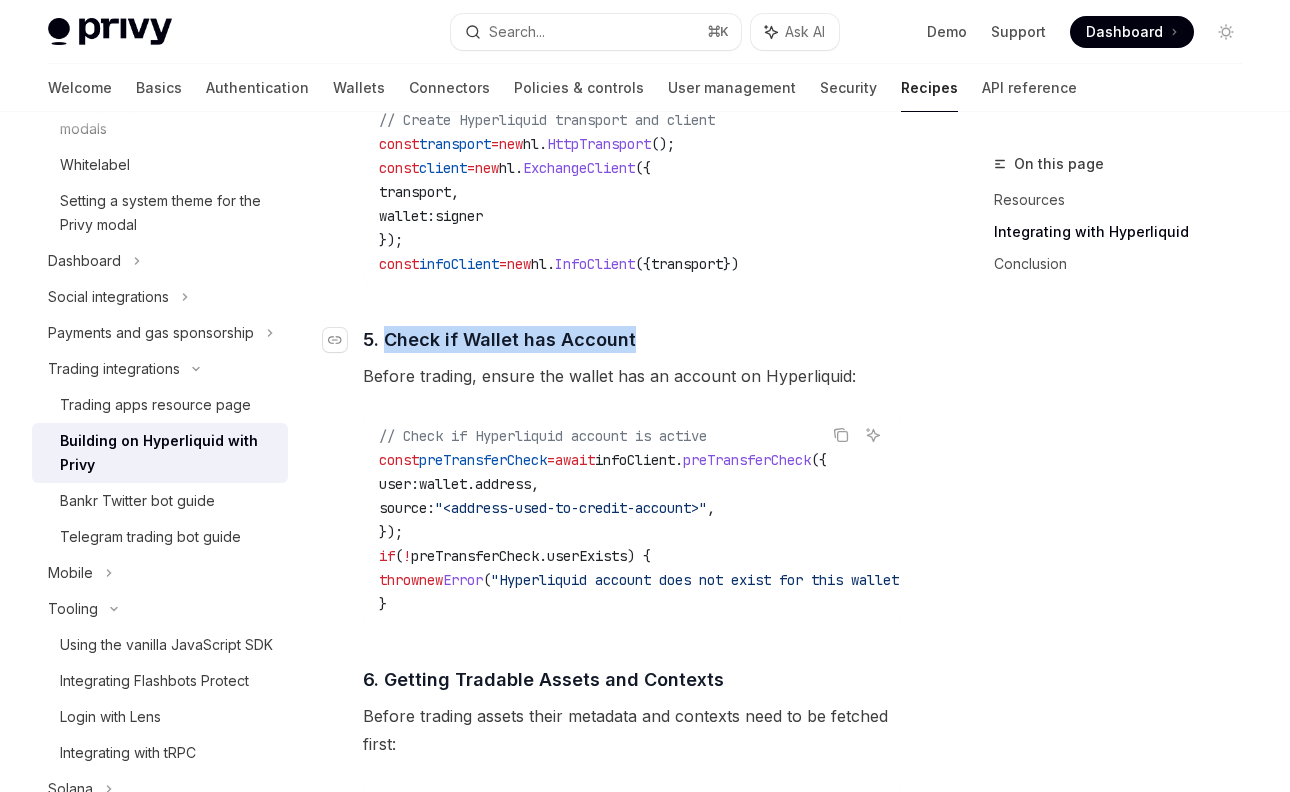 drag, startPoint x: 673, startPoint y: 350, endPoint x: 388, endPoint y: 359, distance: 285.14206 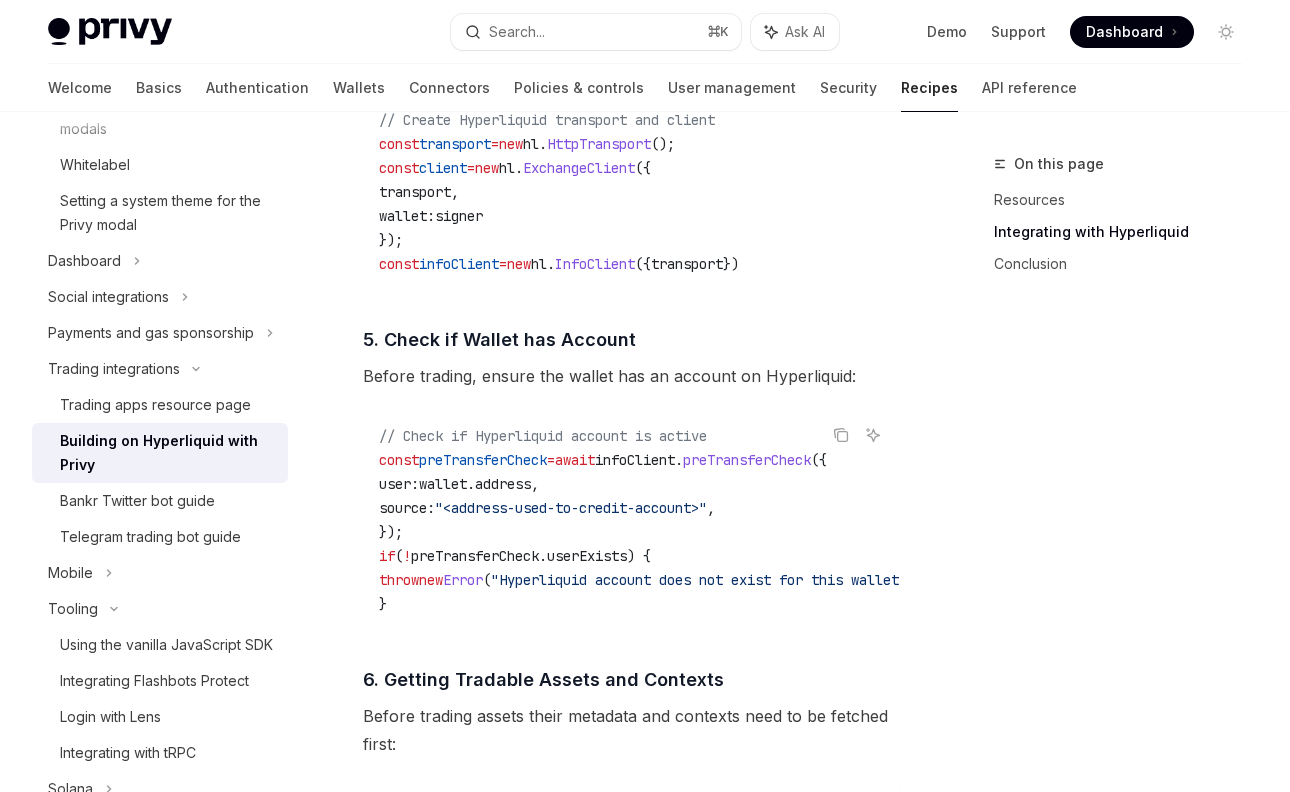 click on "Before trading, ensure the wallet has an account on Hyperliquid:" at bounding box center [632, 376] 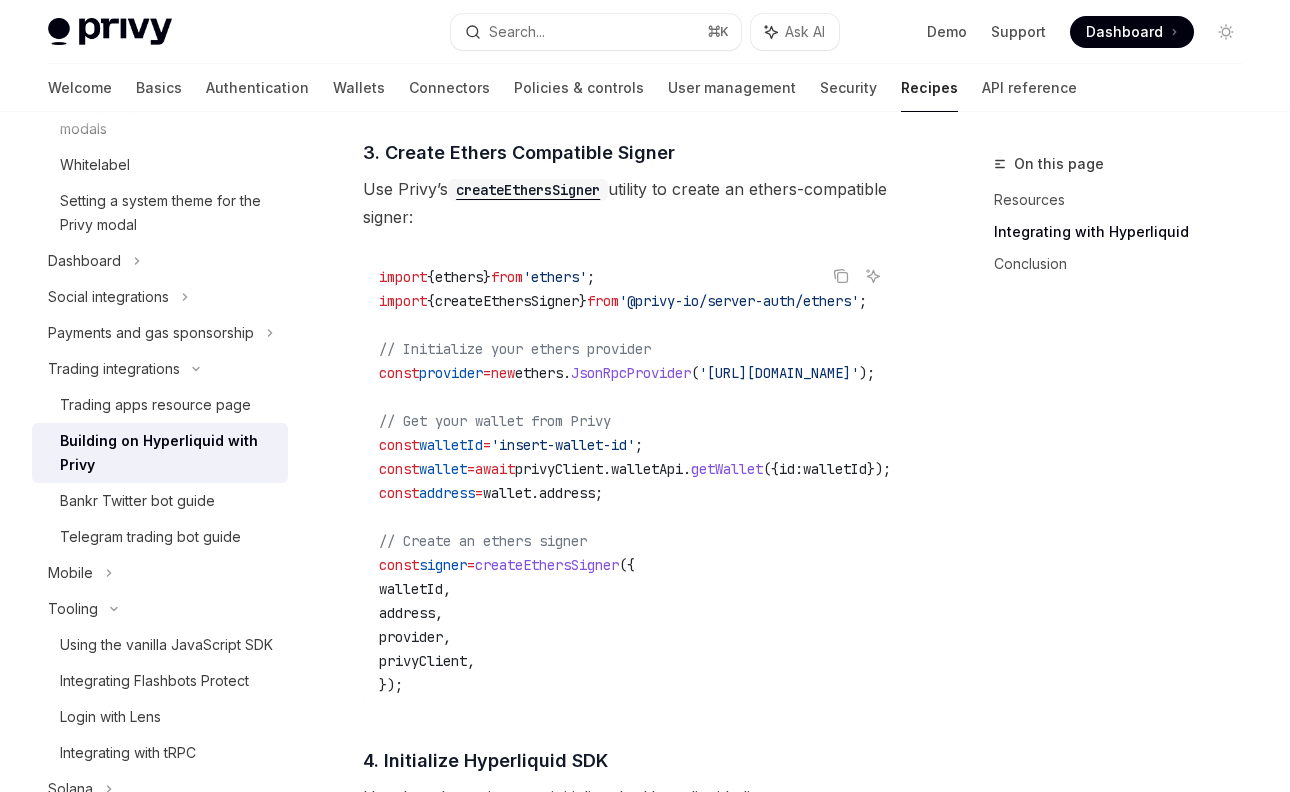 scroll, scrollTop: 1626, scrollLeft: 0, axis: vertical 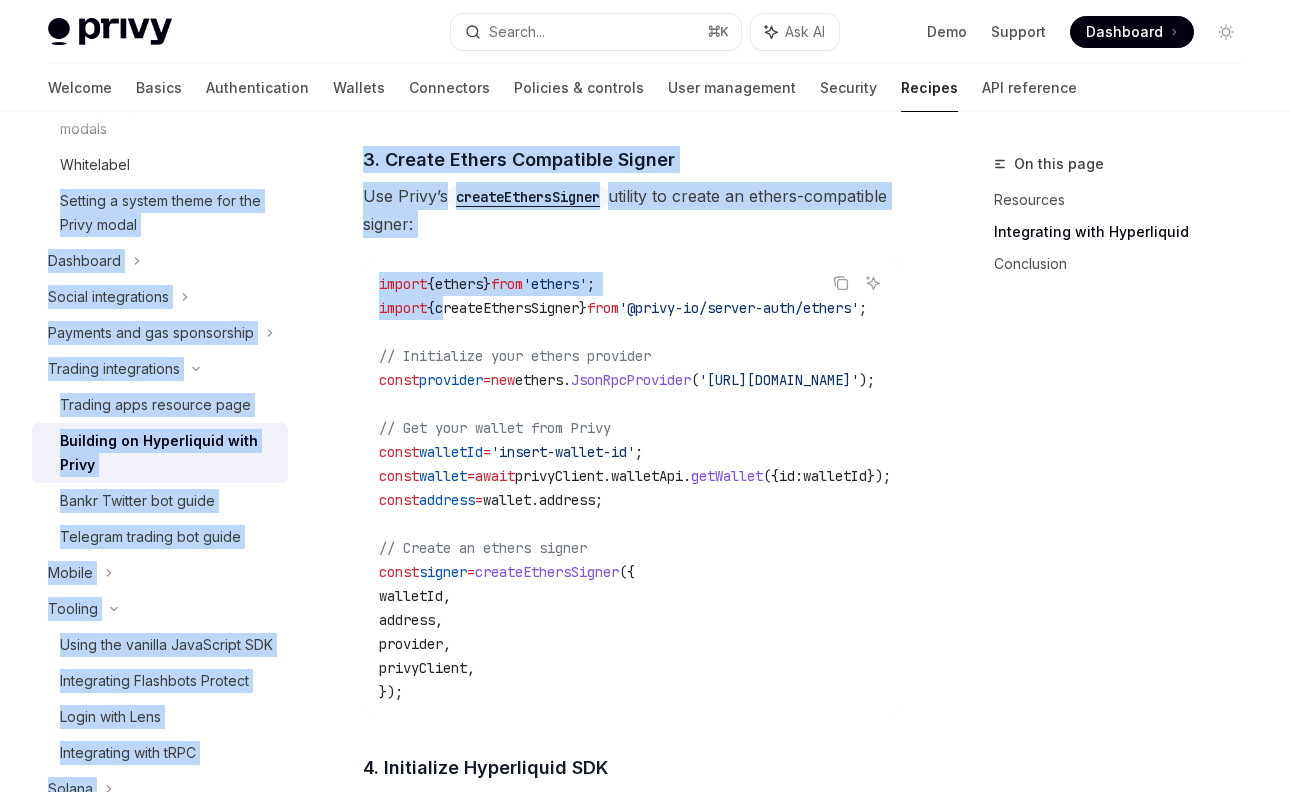 drag, startPoint x: 304, startPoint y: 160, endPoint x: 462, endPoint y: 328, distance: 230.62524 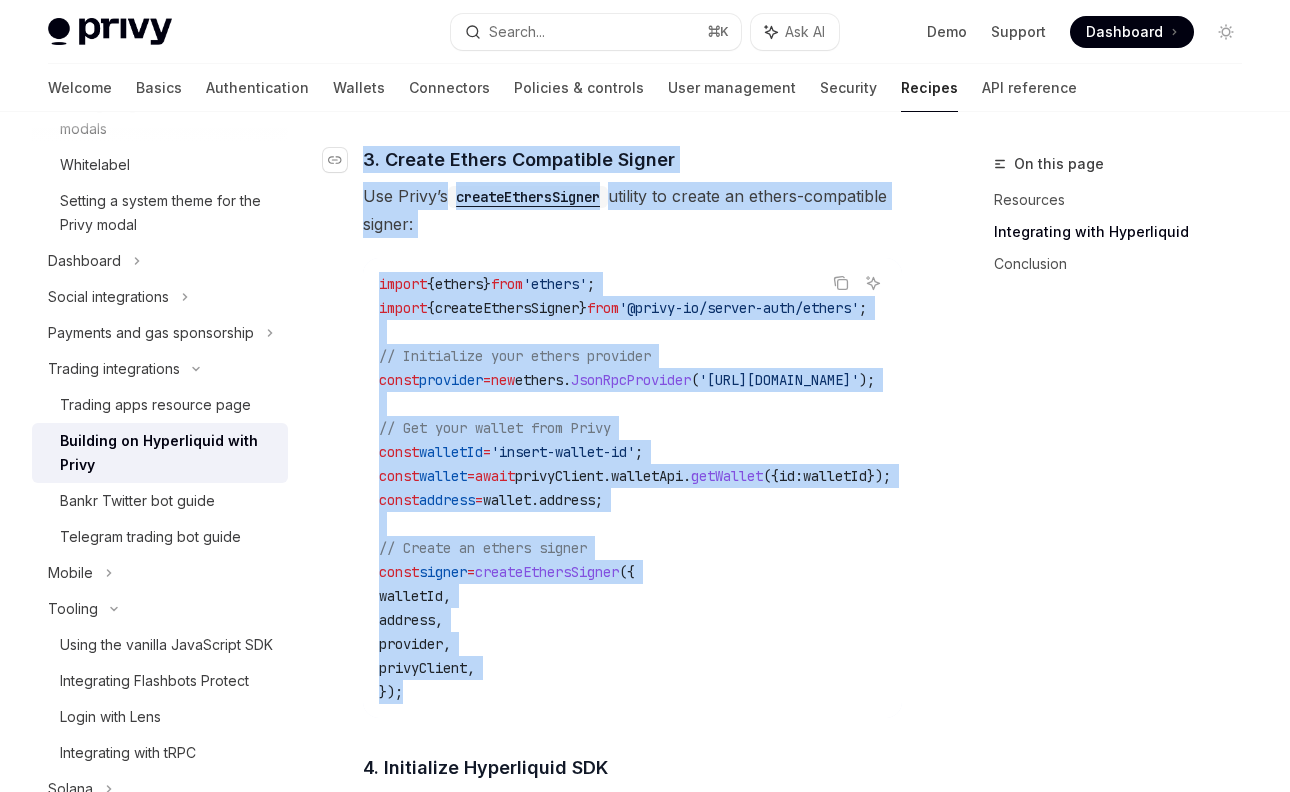 drag, startPoint x: 651, startPoint y: 721, endPoint x: 351, endPoint y: 174, distance: 623.86615 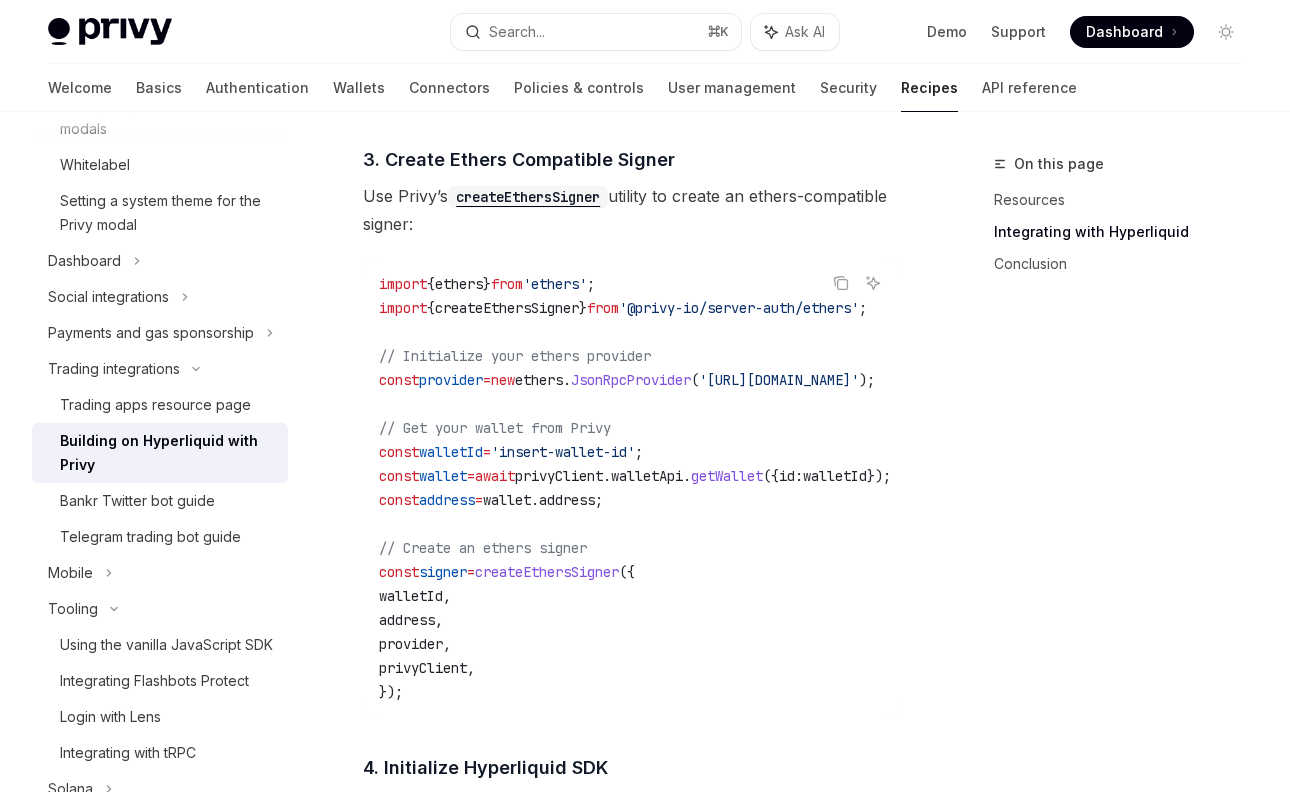 click on "Overview Recipes Authentication Configure SMS login Guest accounts Use tokens from OAuth providers Worldcoin Mini App SIWE with Privy Mocking tokens for testing Configure cookies Using test accounts Wallet infrastructure UI customization and whitelabeling Configuring wallet confirmation modals Whitelabel Setting a system theme for the Privy modal Dashboard Social integrations Payments and gas sponsorship Trading integrations Trading apps resource page Building on Hyperliquid with Privy Bankr Twitter bot guide Telegram trading bot guide Mobile Tooling Using the vanilla JavaScript SDK Integrating Flashbots Protect Login with Lens Integrating with tRPC Solana Ecosystem Abstract global wallet" at bounding box center (176, 452) 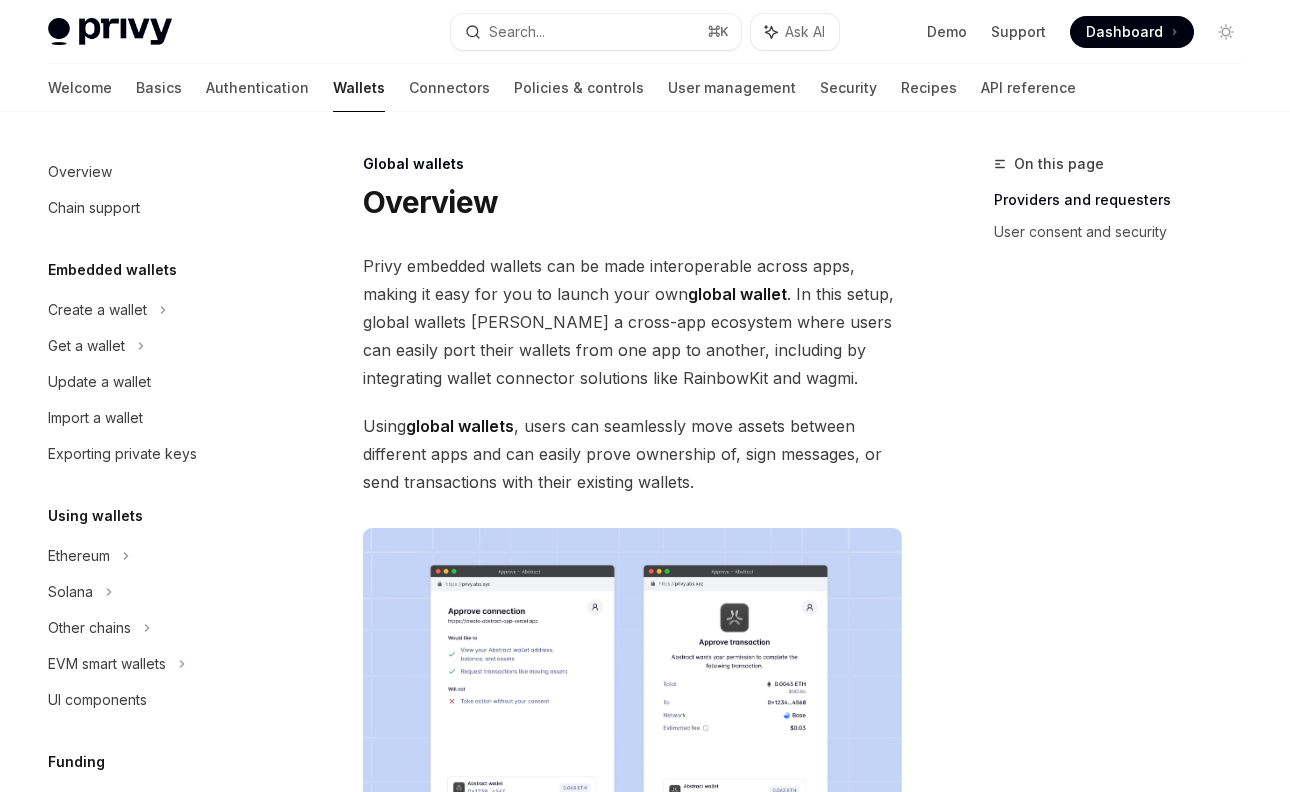 scroll, scrollTop: 0, scrollLeft: 0, axis: both 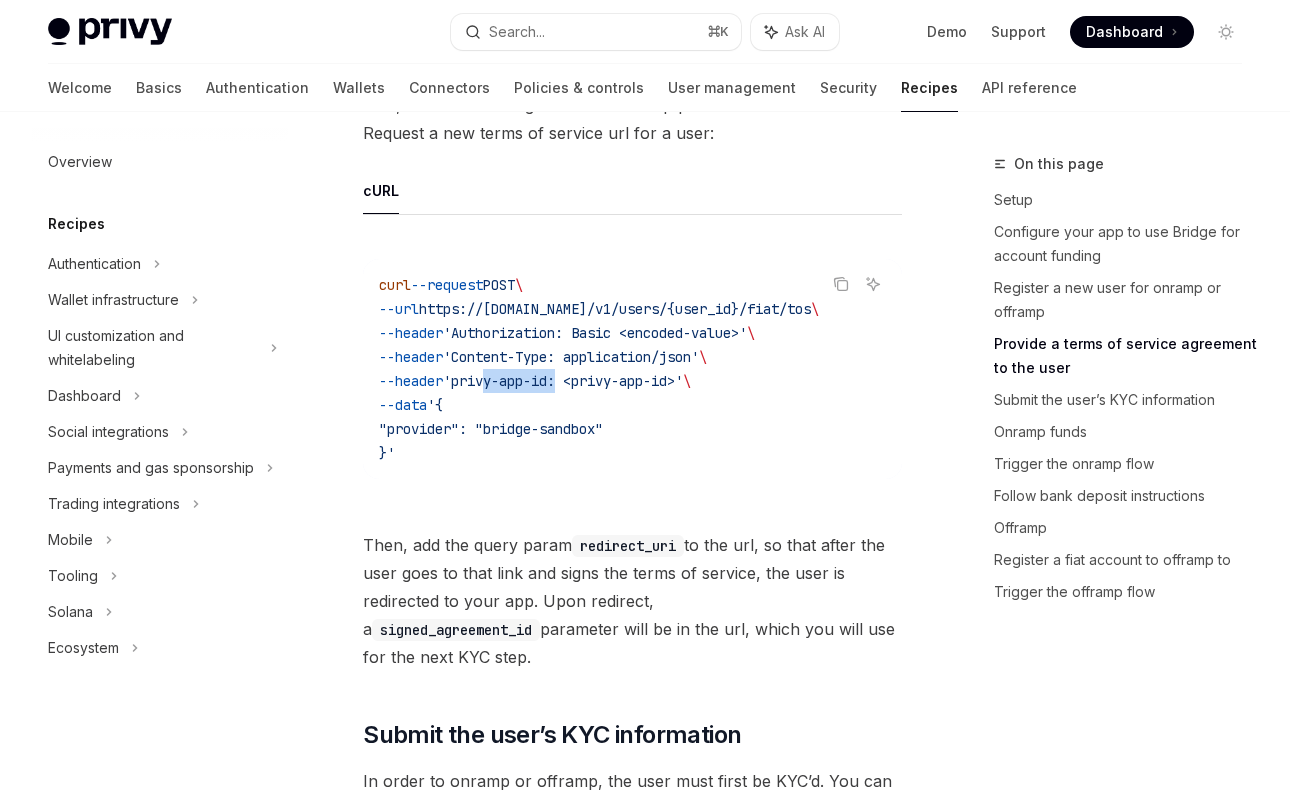 drag, startPoint x: 502, startPoint y: 351, endPoint x: 580, endPoint y: 351, distance: 78 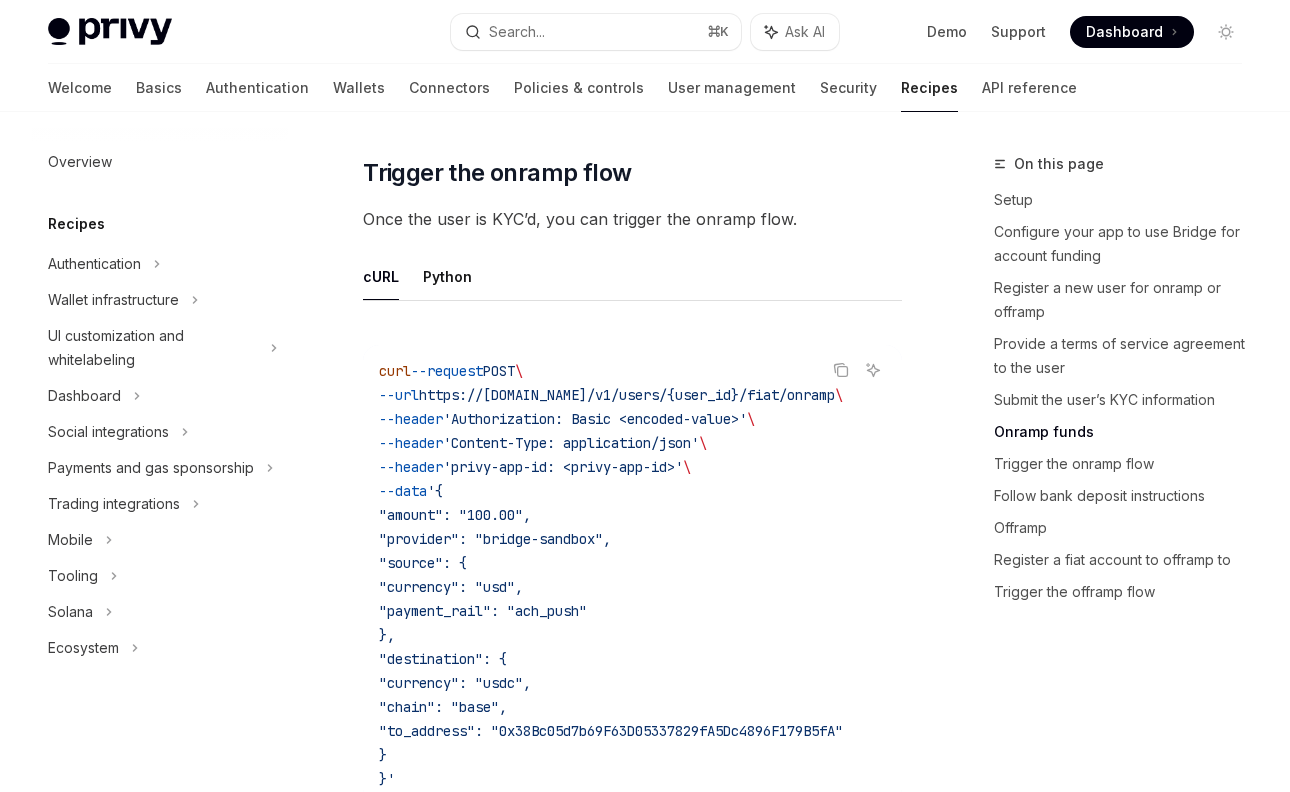 scroll, scrollTop: 3923, scrollLeft: 0, axis: vertical 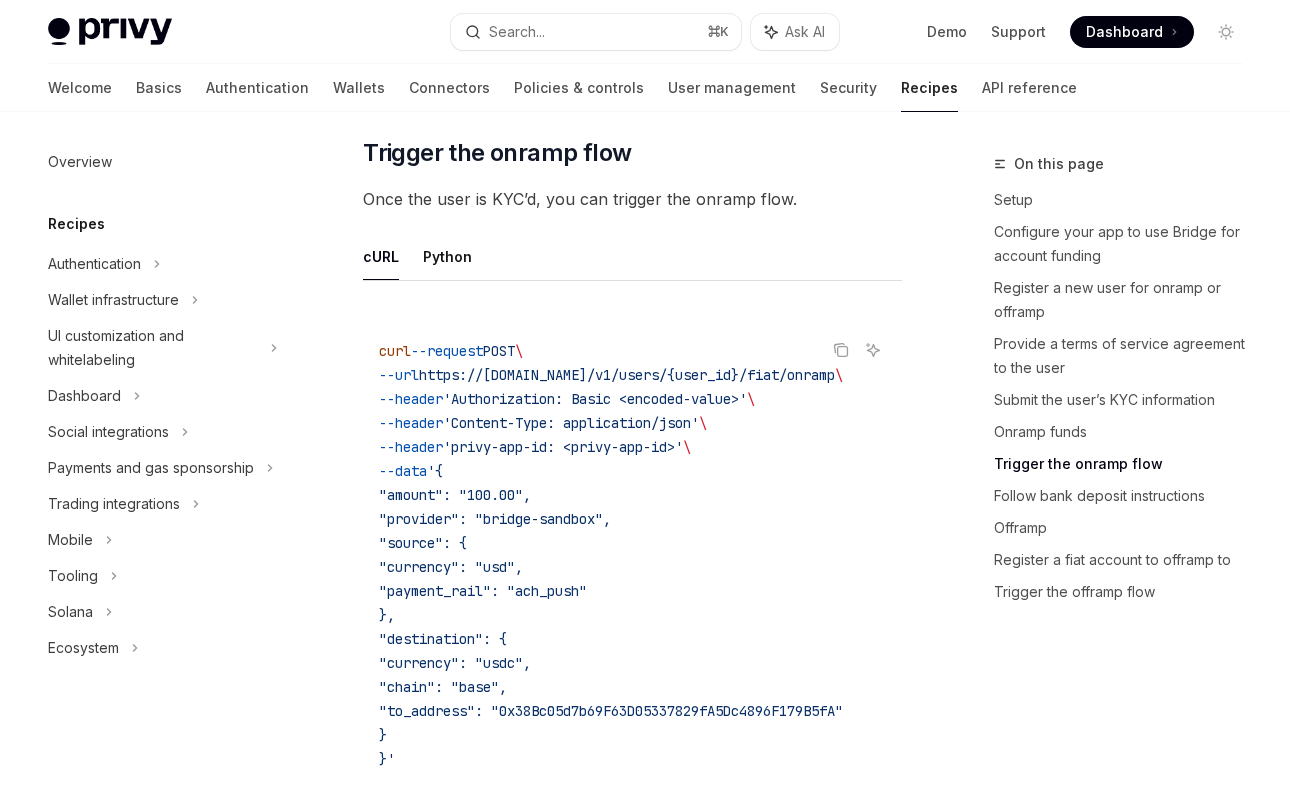 drag, startPoint x: 506, startPoint y: 314, endPoint x: 553, endPoint y: 314, distance: 47 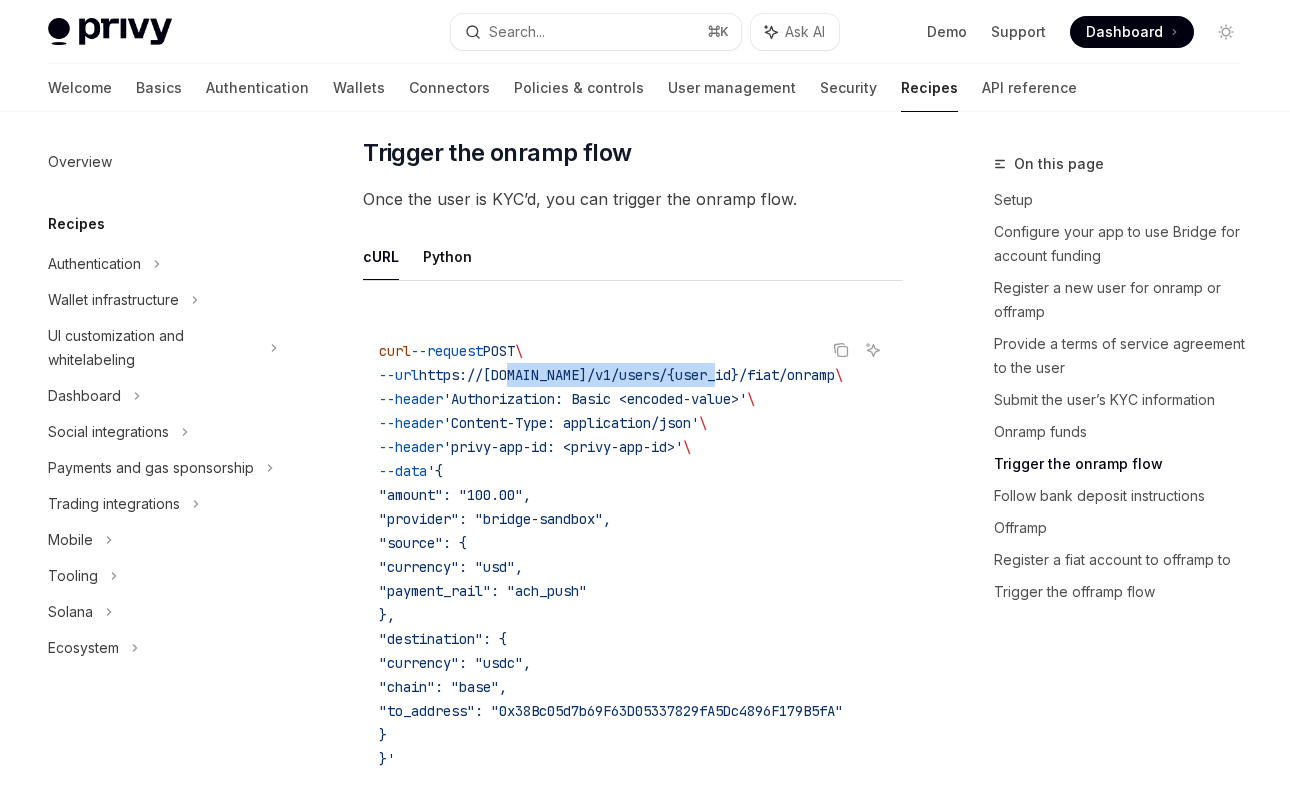drag, startPoint x: 530, startPoint y: 342, endPoint x: 751, endPoint y: 340, distance: 221.00905 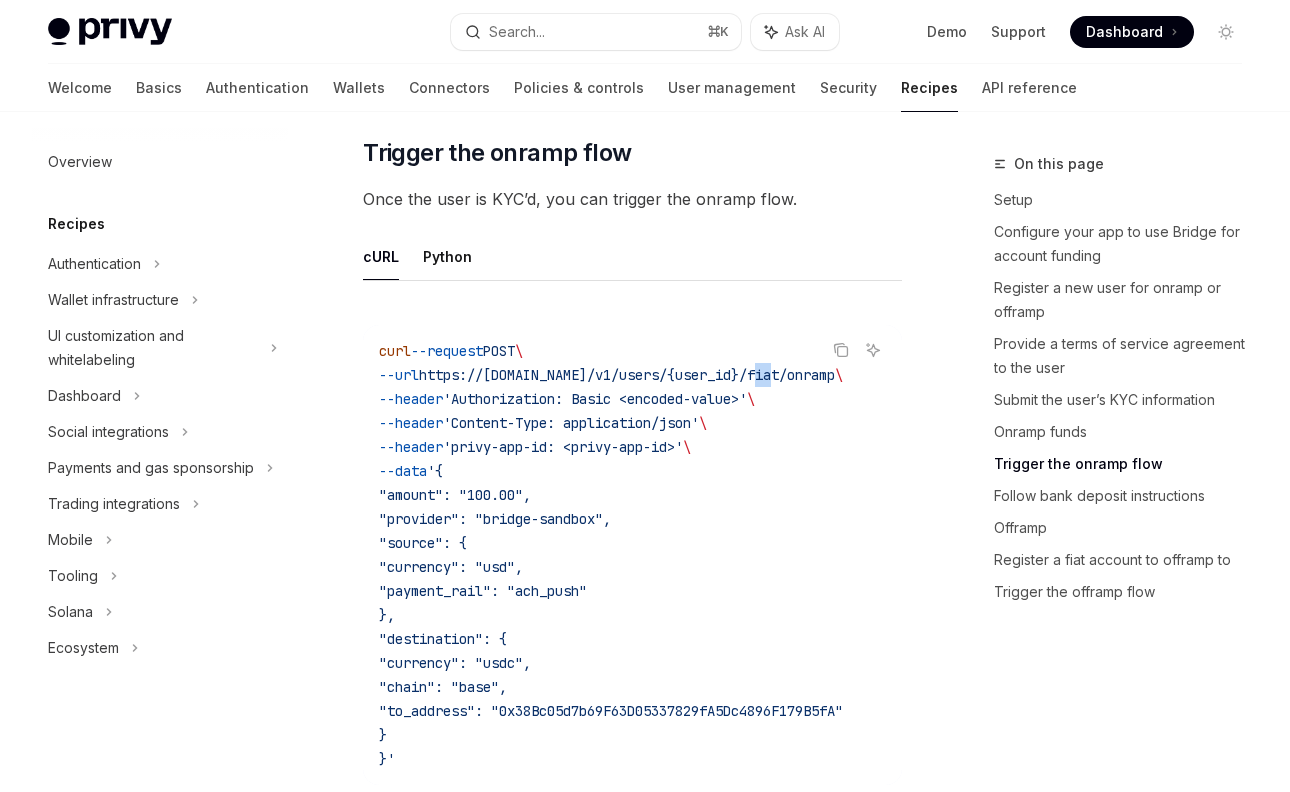 drag, startPoint x: 787, startPoint y: 333, endPoint x: 804, endPoint y: 333, distance: 17 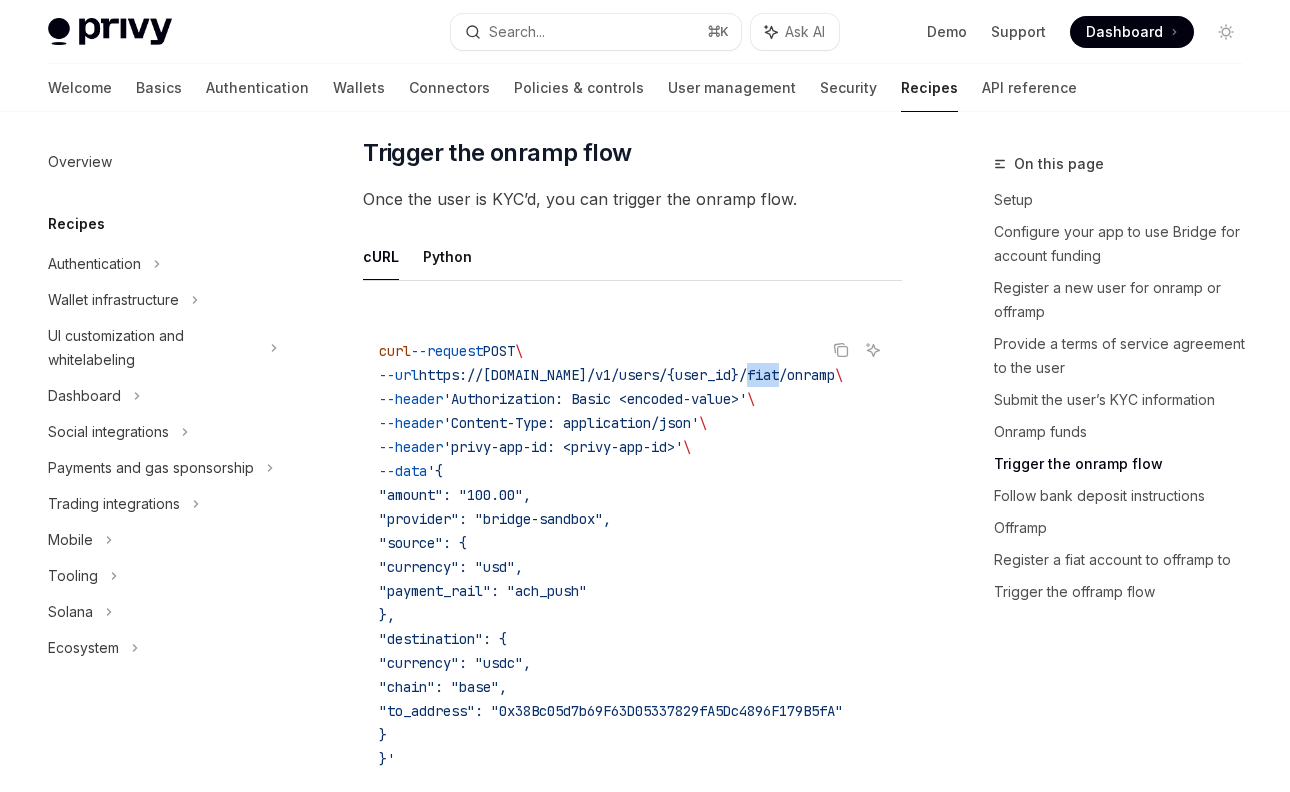 drag, startPoint x: 780, startPoint y: 336, endPoint x: 814, endPoint y: 336, distance: 34 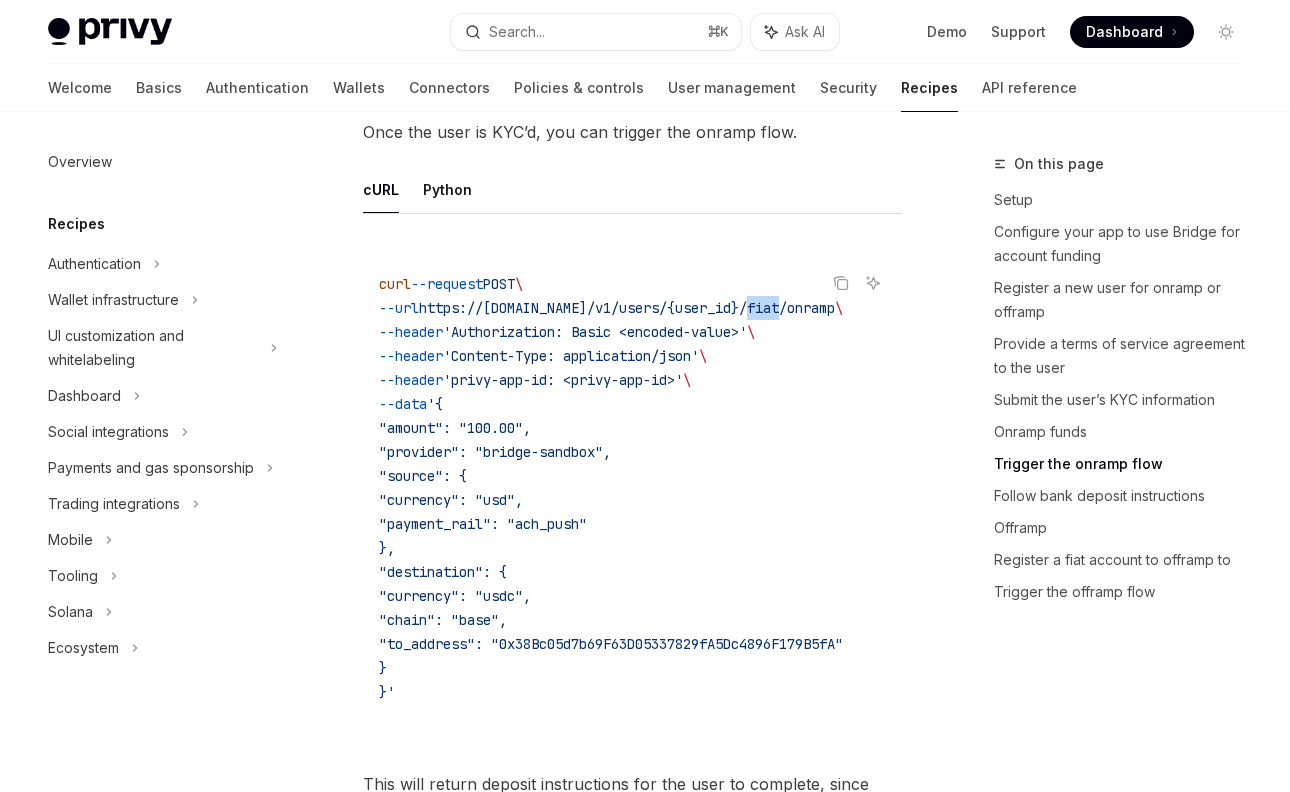 scroll, scrollTop: 3996, scrollLeft: 0, axis: vertical 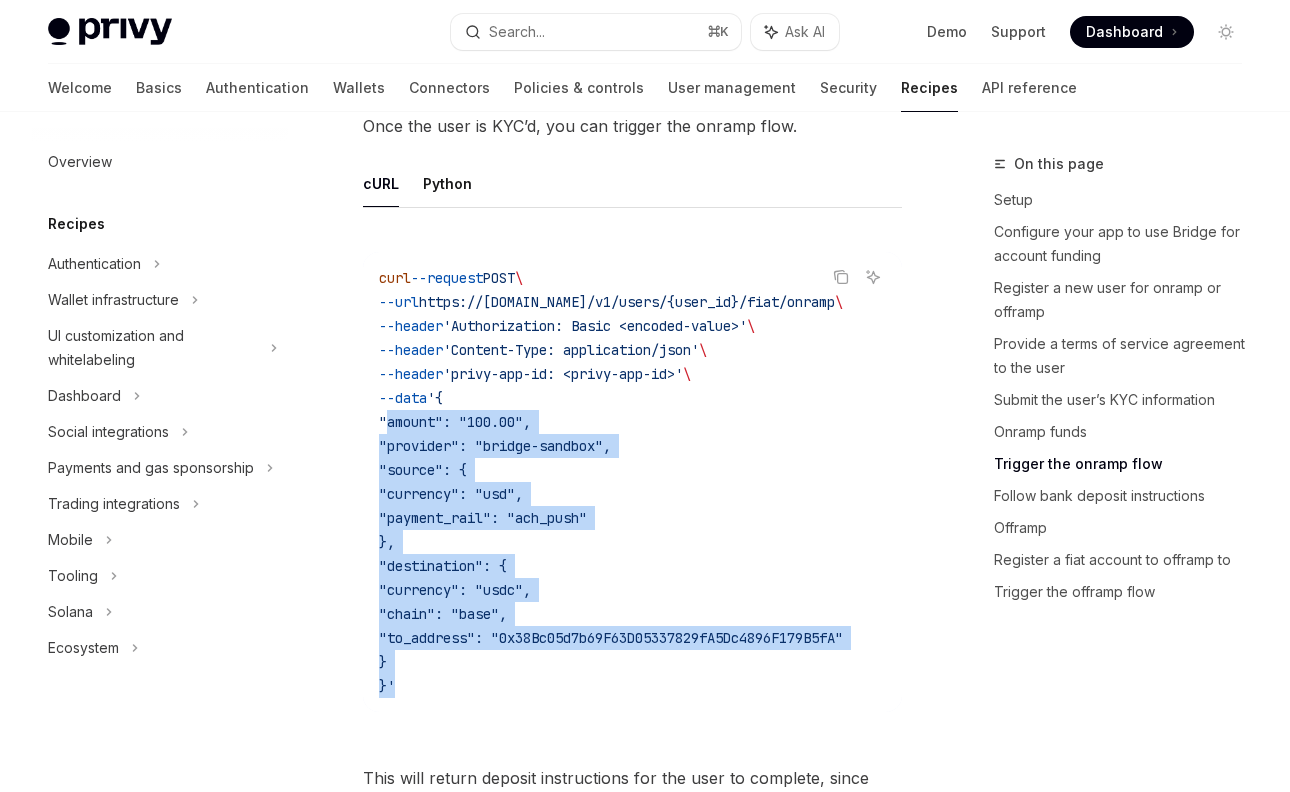 drag, startPoint x: 450, startPoint y: 664, endPoint x: 390, endPoint y: 376, distance: 294.18362 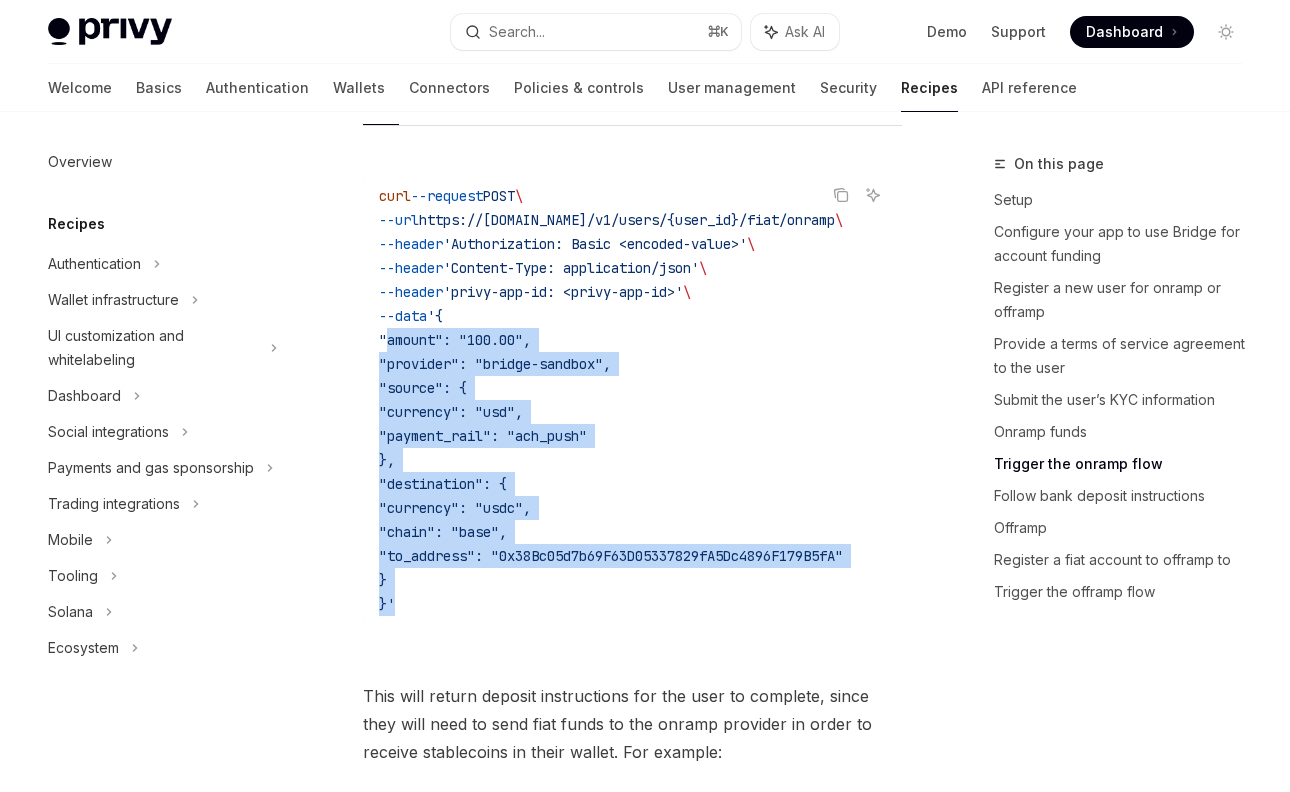 scroll, scrollTop: 4061, scrollLeft: 0, axis: vertical 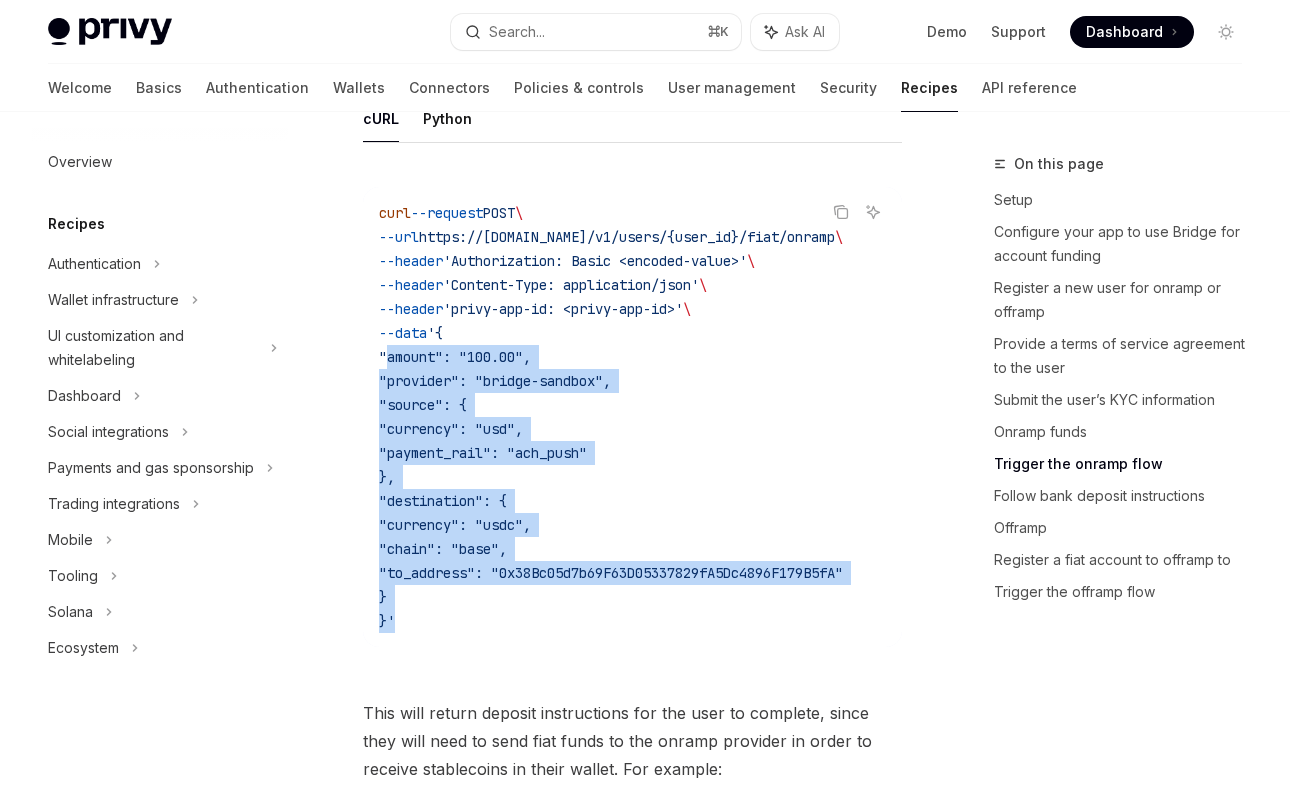 click on "curl  --request  POST  \
--url  https://api.privy.io/v1/users/{user_id}/fiat/onramp  \
--header  'Authorization: Basic <encoded-value>'  \
--header  'Content-Type: application/json'  \
--header  'privy-app-id: <privy-app-id>'  \
--data  '{
"amount": "100.00",
"provider": "bridge-sandbox",
"source": {
"currency": "usd",
"payment_rail": "ach_push"
},
"destination": {
"currency": "usdc",
"chain": "base",
"to_address": "0x38Bc05d7b69F63D05337829fA5Dc4896F179B5fA"
}
}'" at bounding box center [632, -2033] 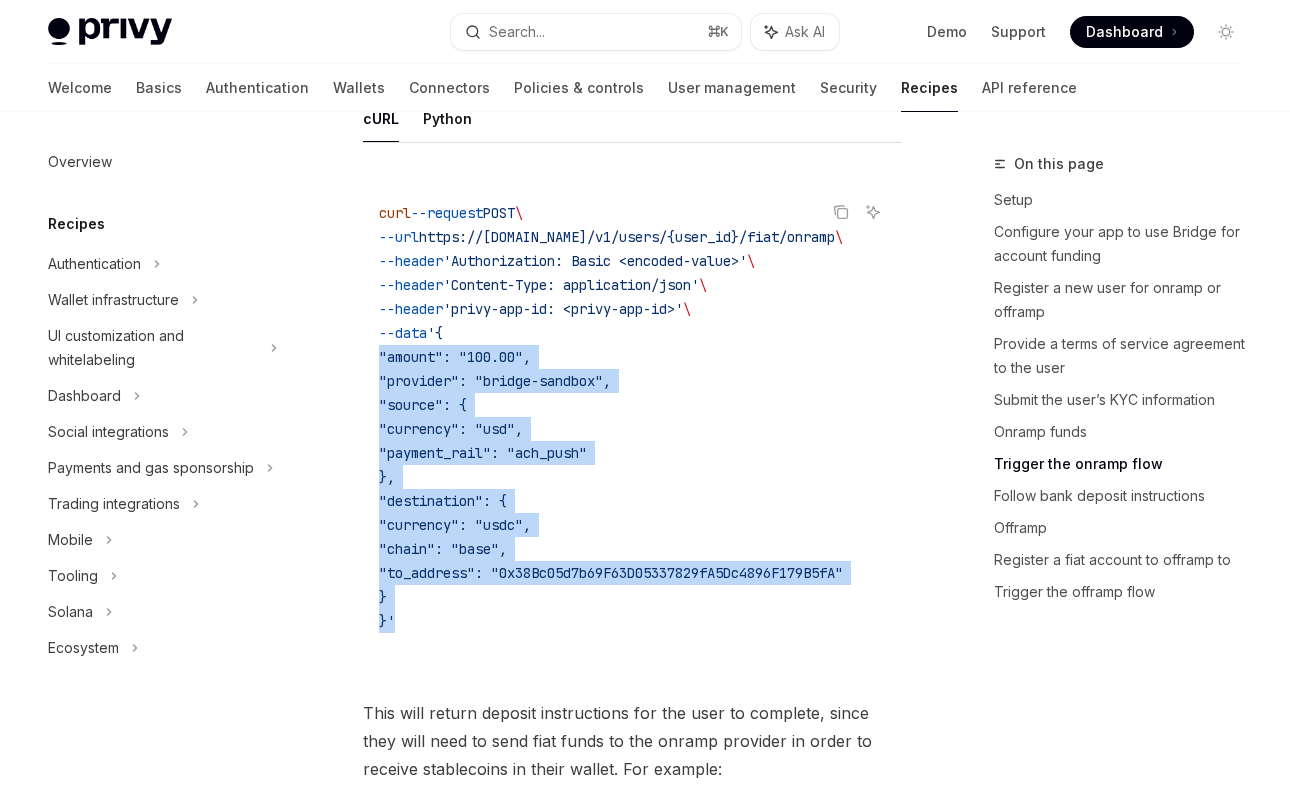 drag, startPoint x: 415, startPoint y: 584, endPoint x: 359, endPoint y: 317, distance: 272.80945 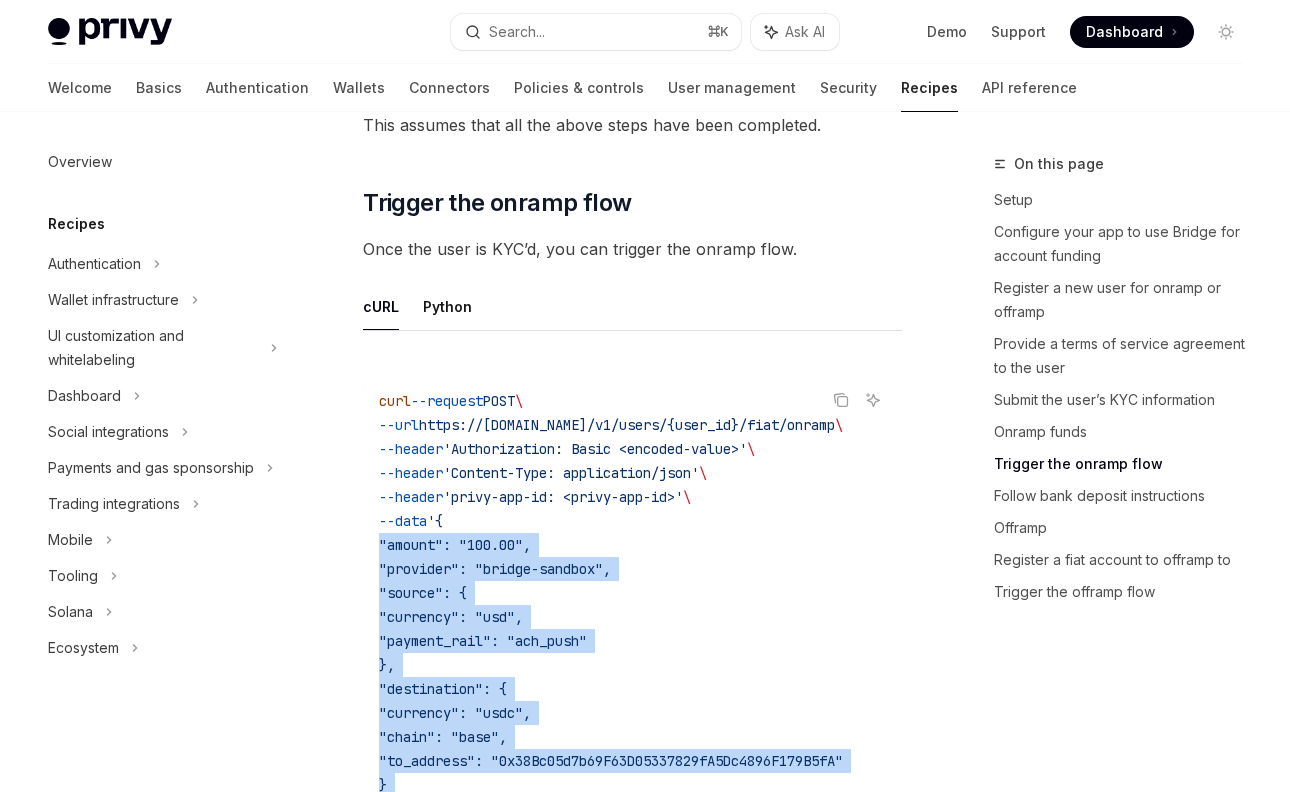 scroll, scrollTop: 3885, scrollLeft: 0, axis: vertical 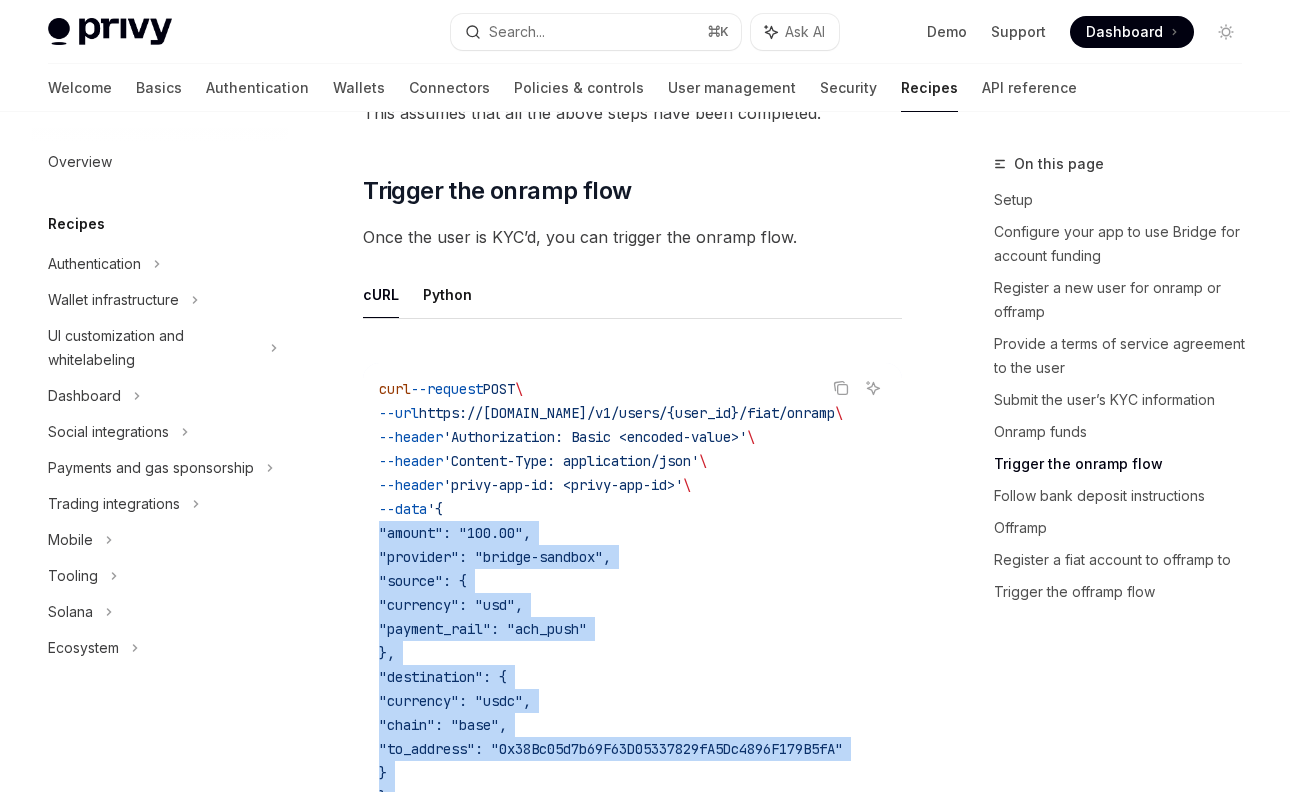 drag, startPoint x: 440, startPoint y: 374, endPoint x: 877, endPoint y: 371, distance: 437.01028 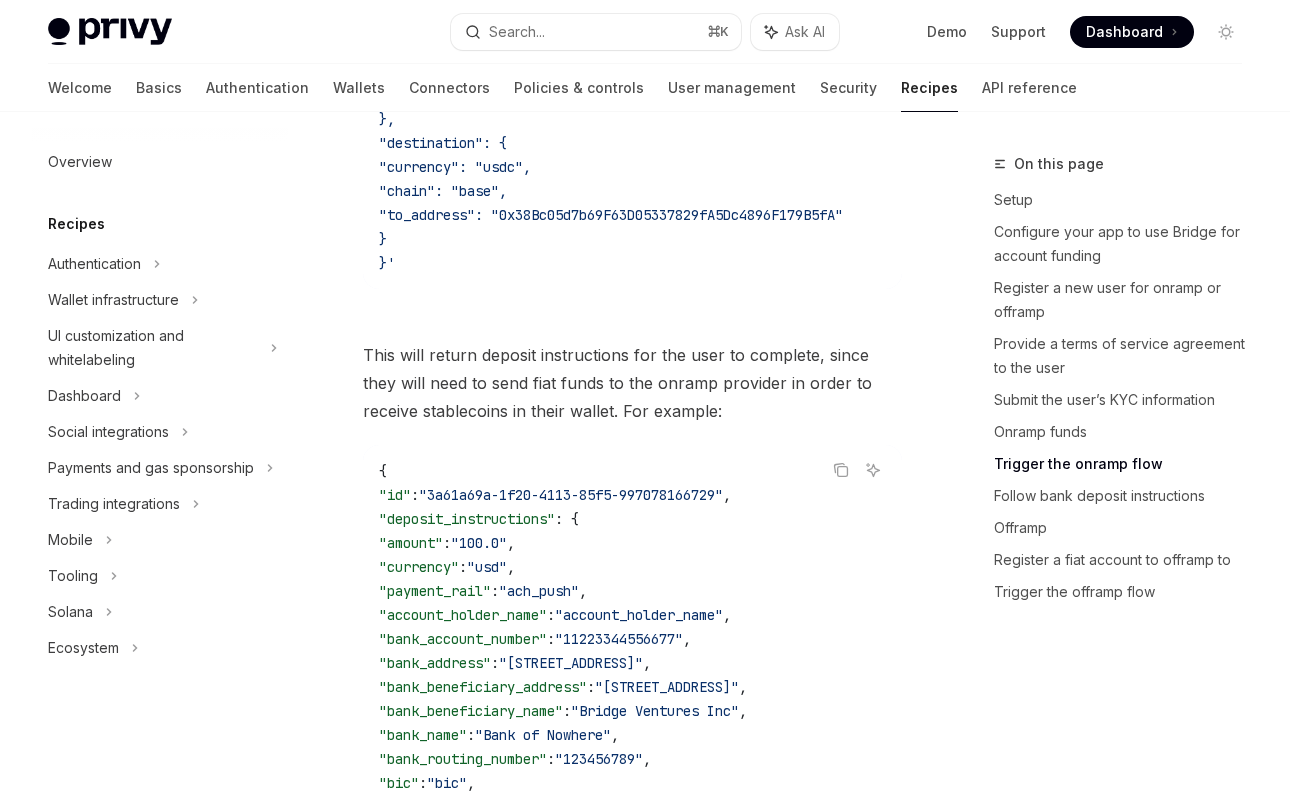 scroll, scrollTop: 4427, scrollLeft: 0, axis: vertical 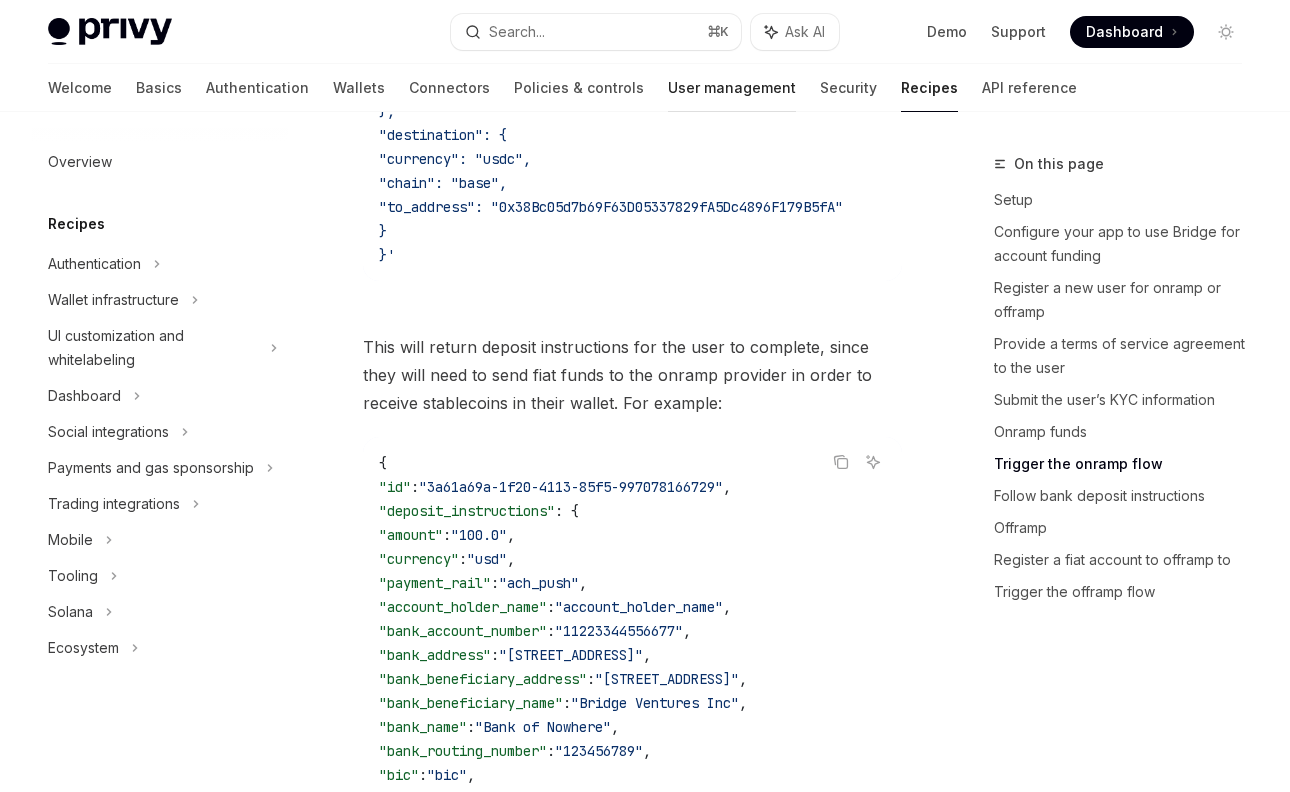 click on "User management" at bounding box center (732, 88) 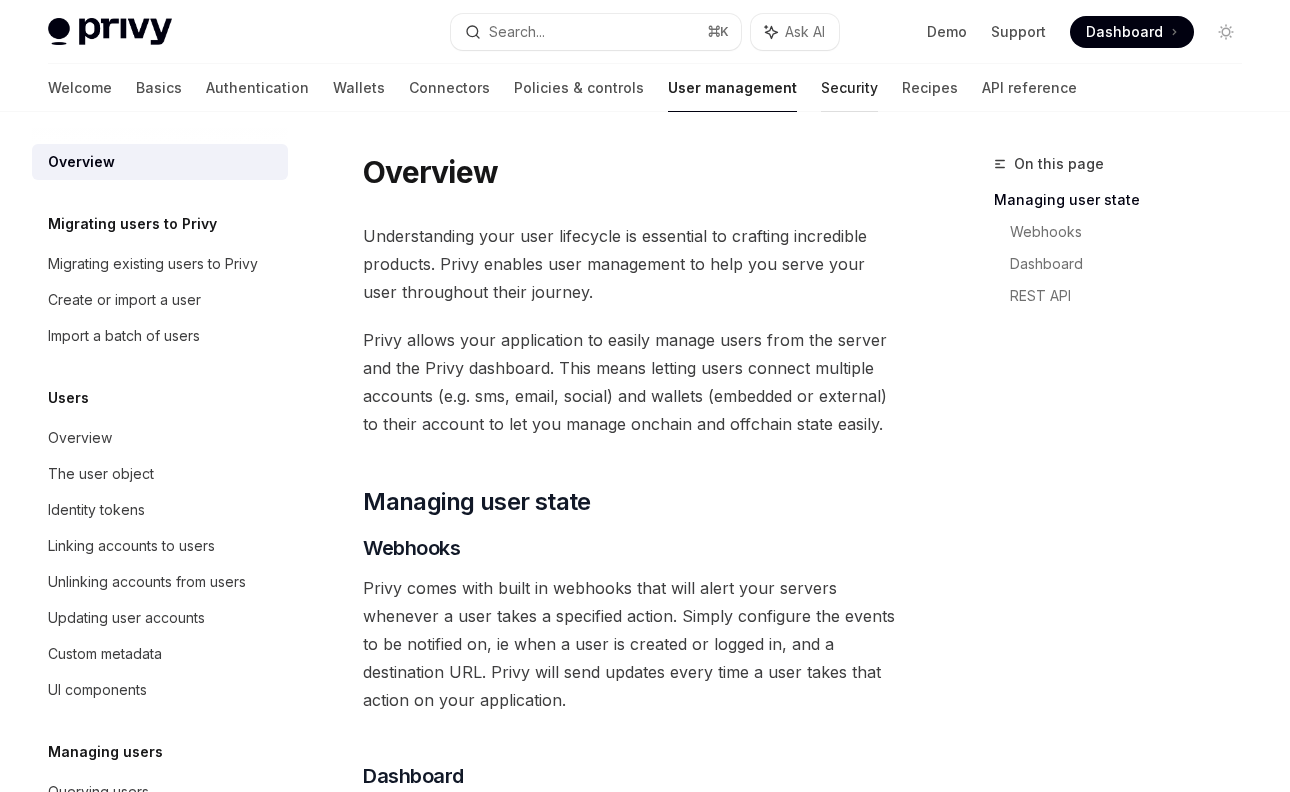 click on "Security" at bounding box center [849, 88] 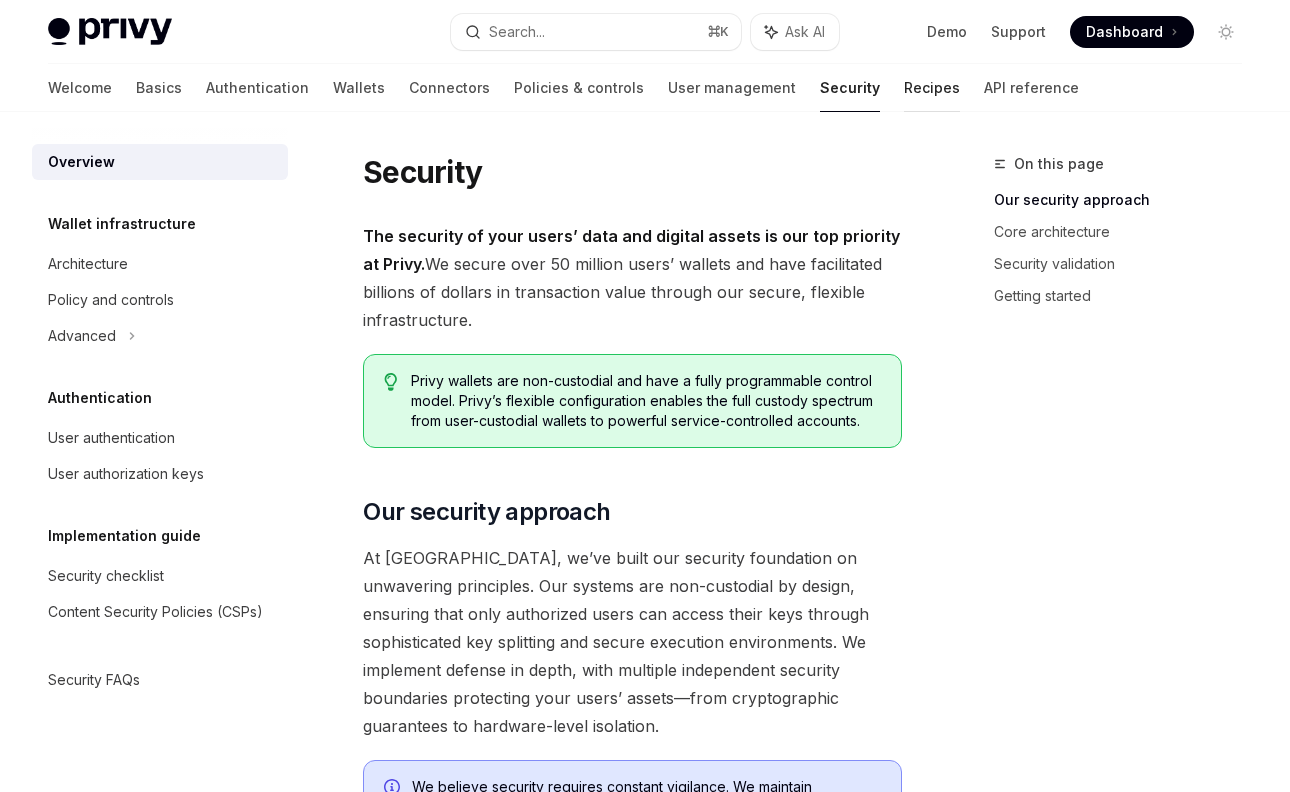 click on "Recipes" at bounding box center [932, 88] 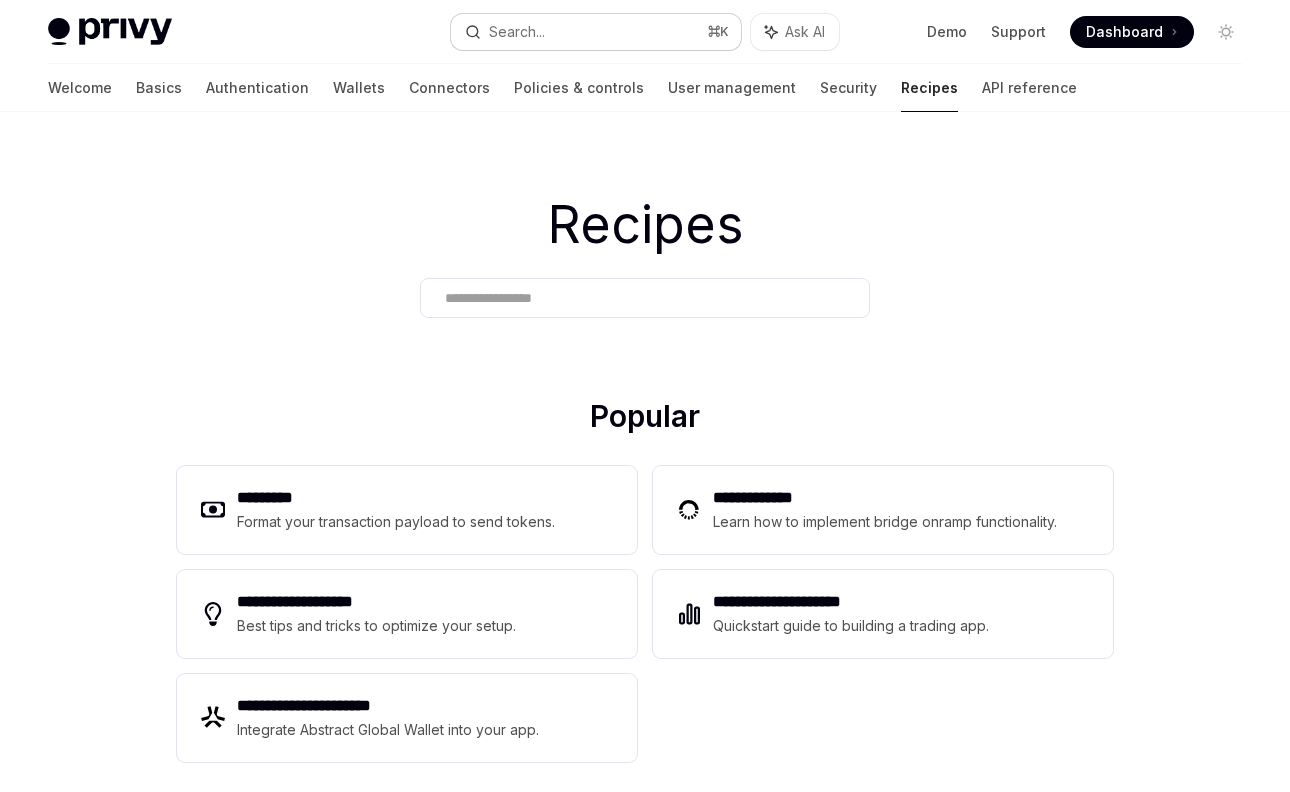 click on "Search... ⌘ K" at bounding box center (595, 32) 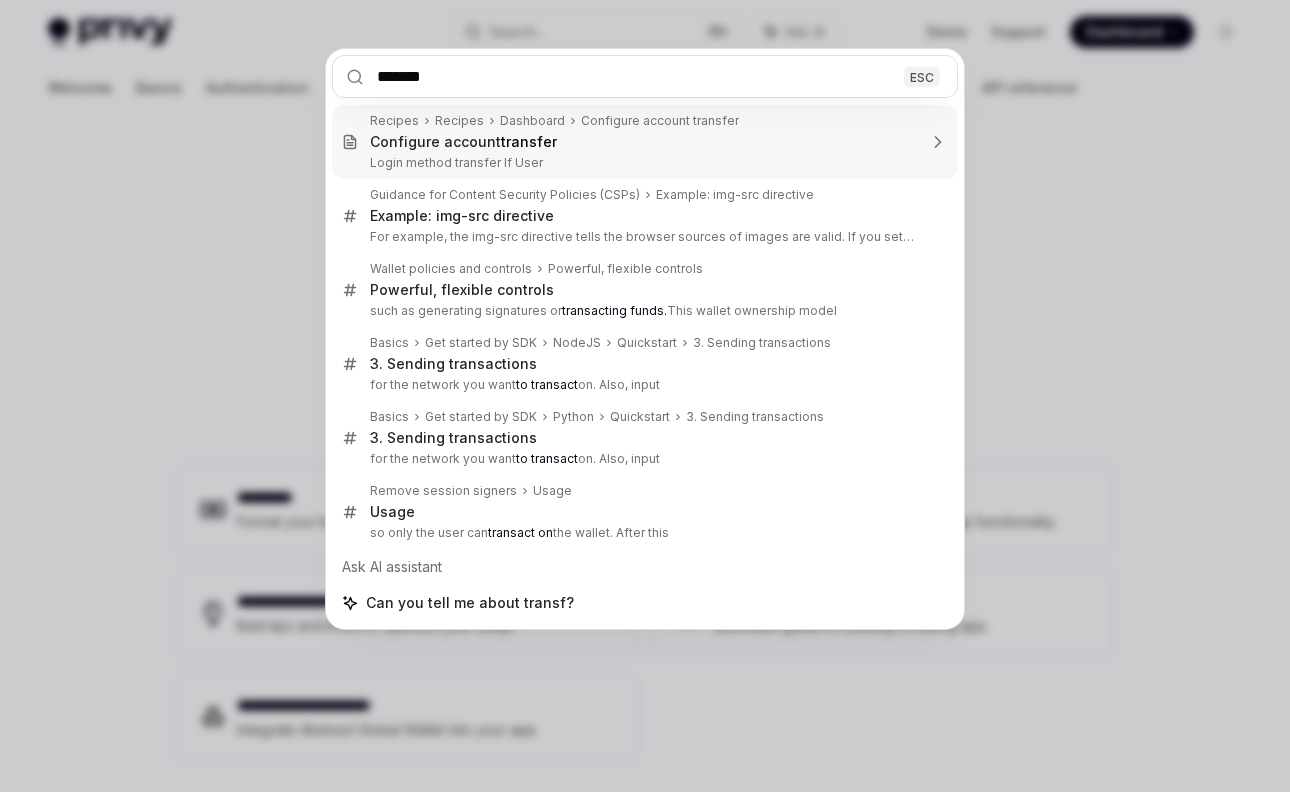 type on "********" 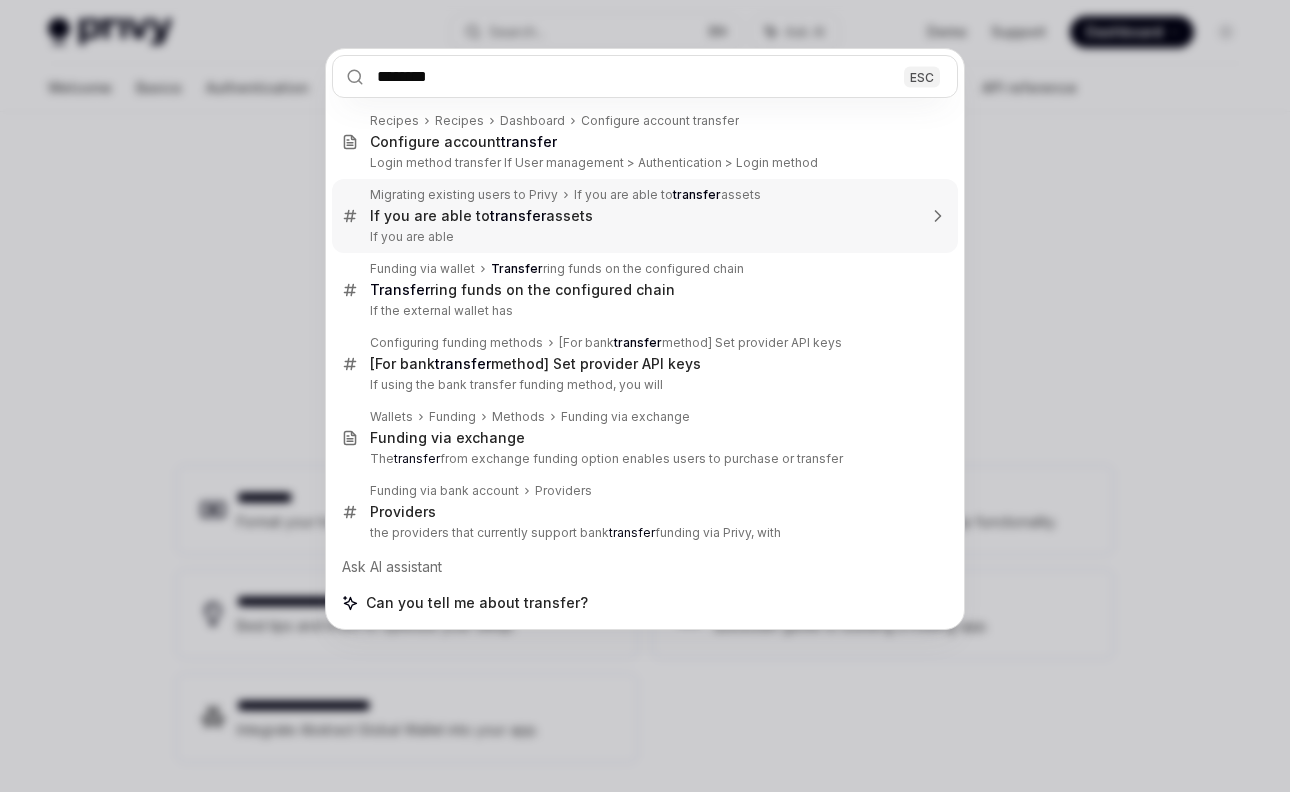 click on "If you are able" at bounding box center (643, 237) 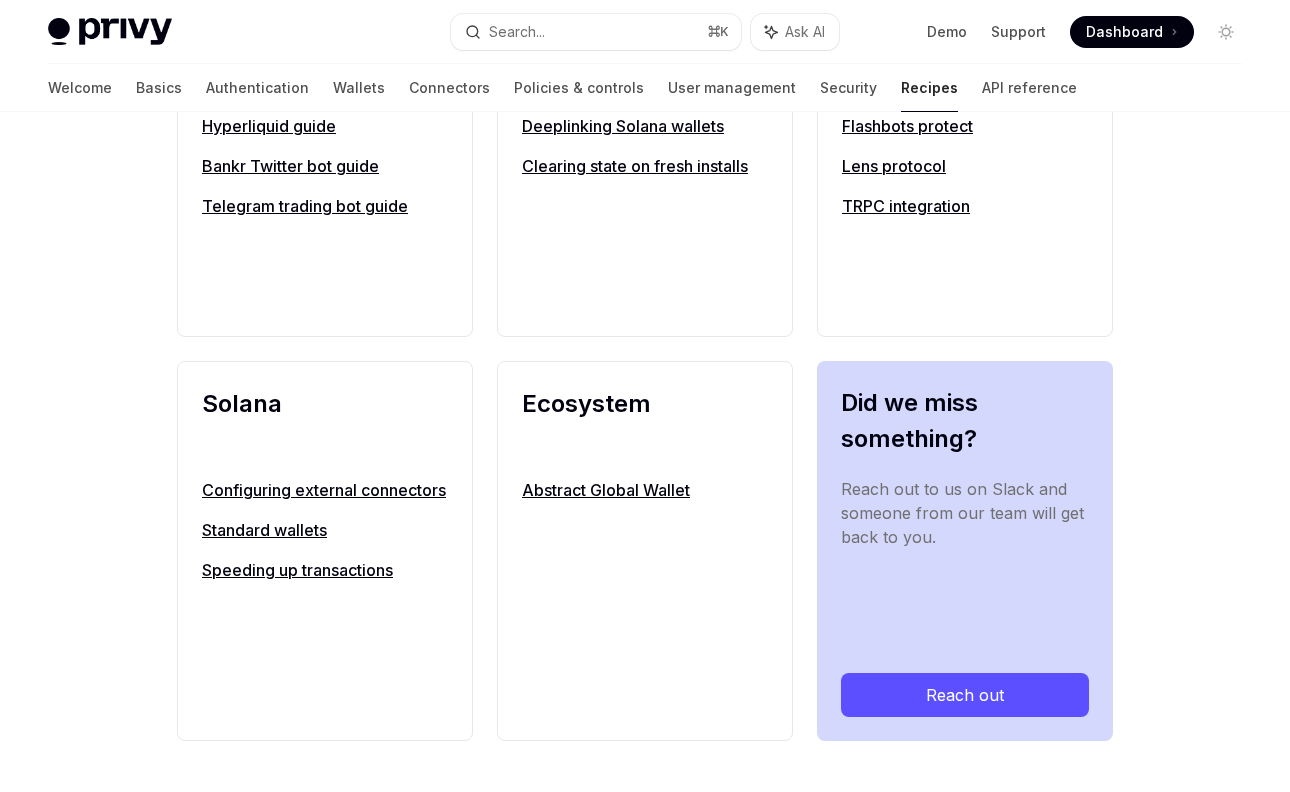 scroll, scrollTop: 1751, scrollLeft: 0, axis: vertical 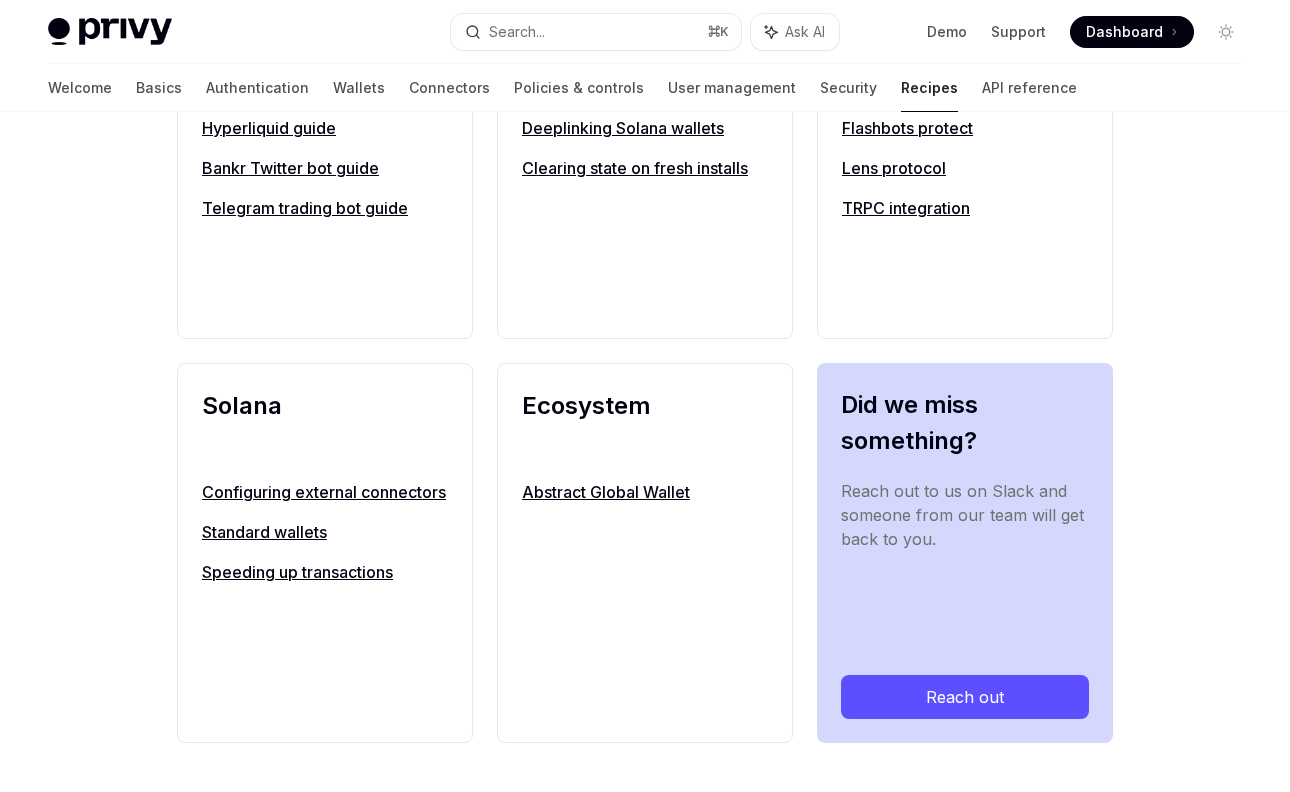 click on "Speeding up transactions" at bounding box center (325, 572) 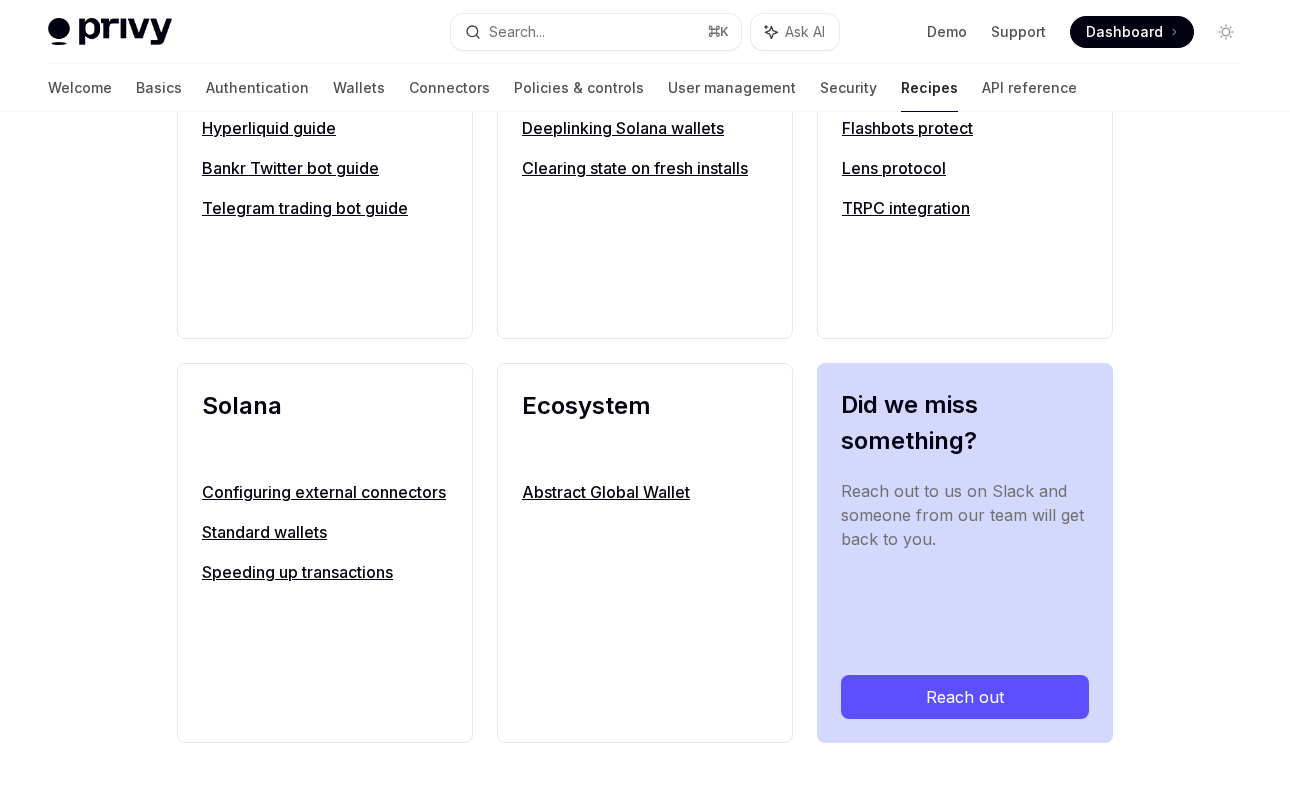 click on "Speeding up transactions" at bounding box center [325, 572] 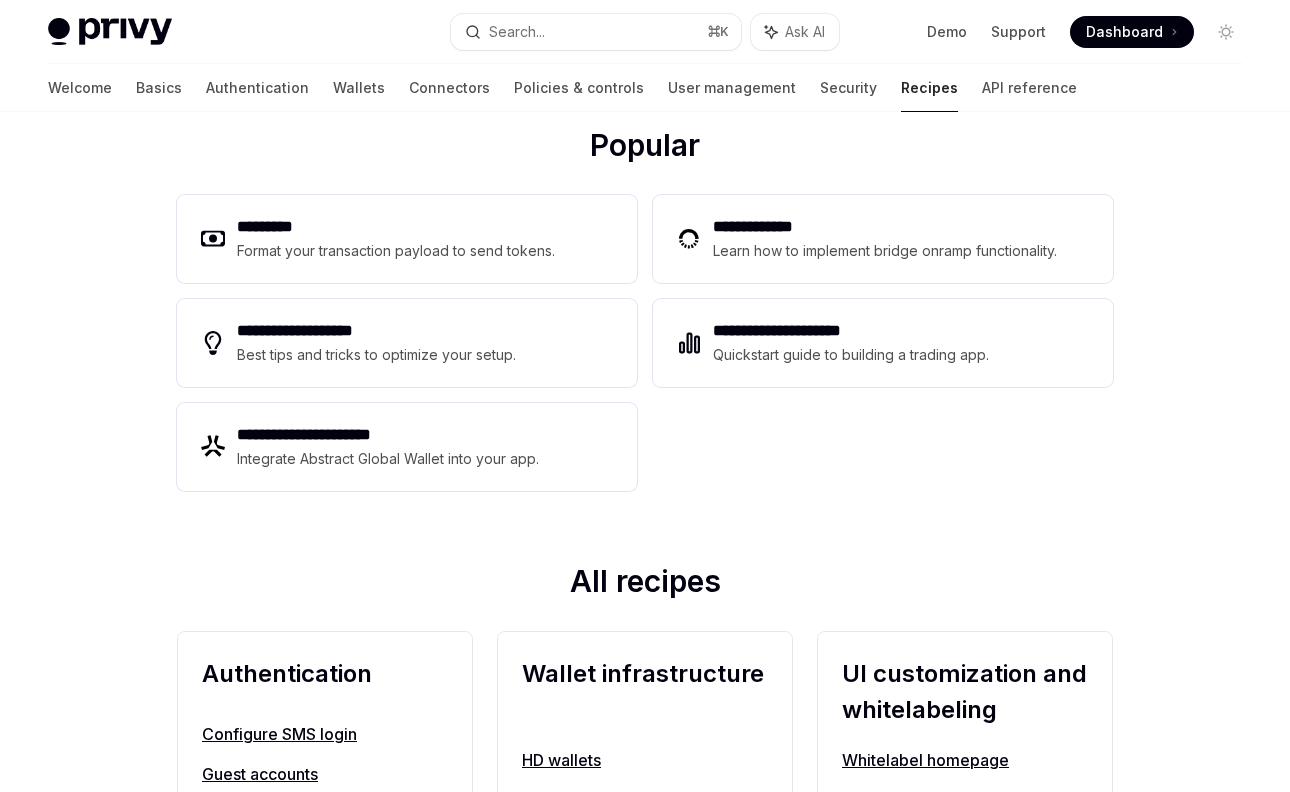 scroll, scrollTop: 269, scrollLeft: 0, axis: vertical 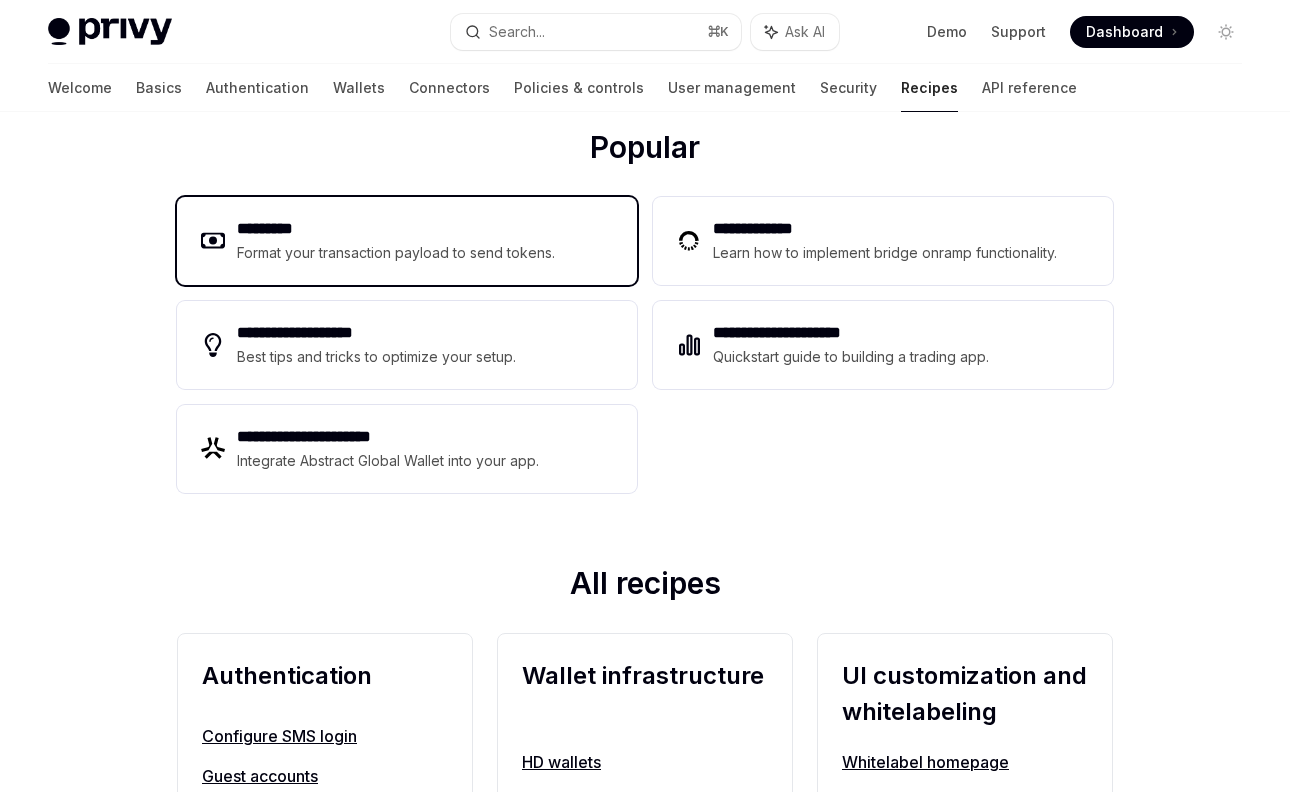 click on "Format your transaction payload to send tokens." at bounding box center (396, 253) 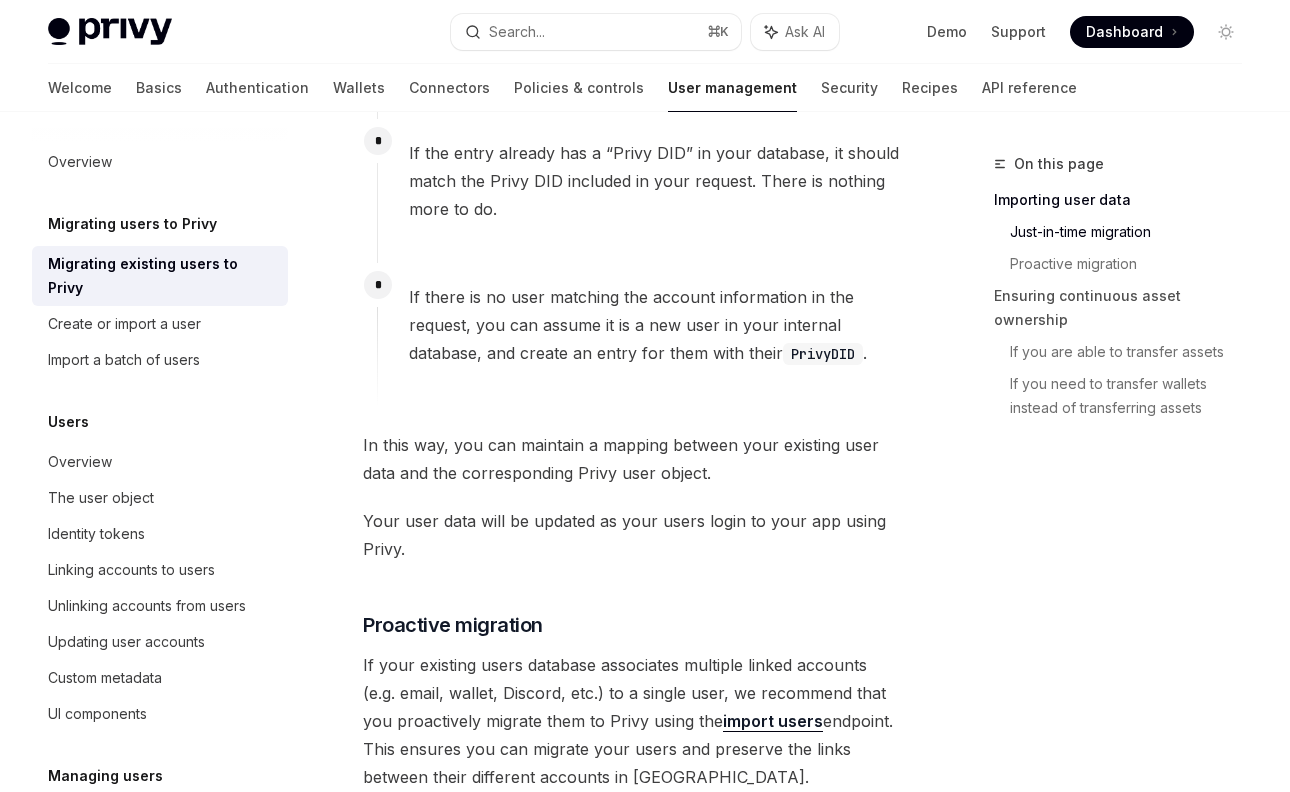 scroll, scrollTop: 1619, scrollLeft: 0, axis: vertical 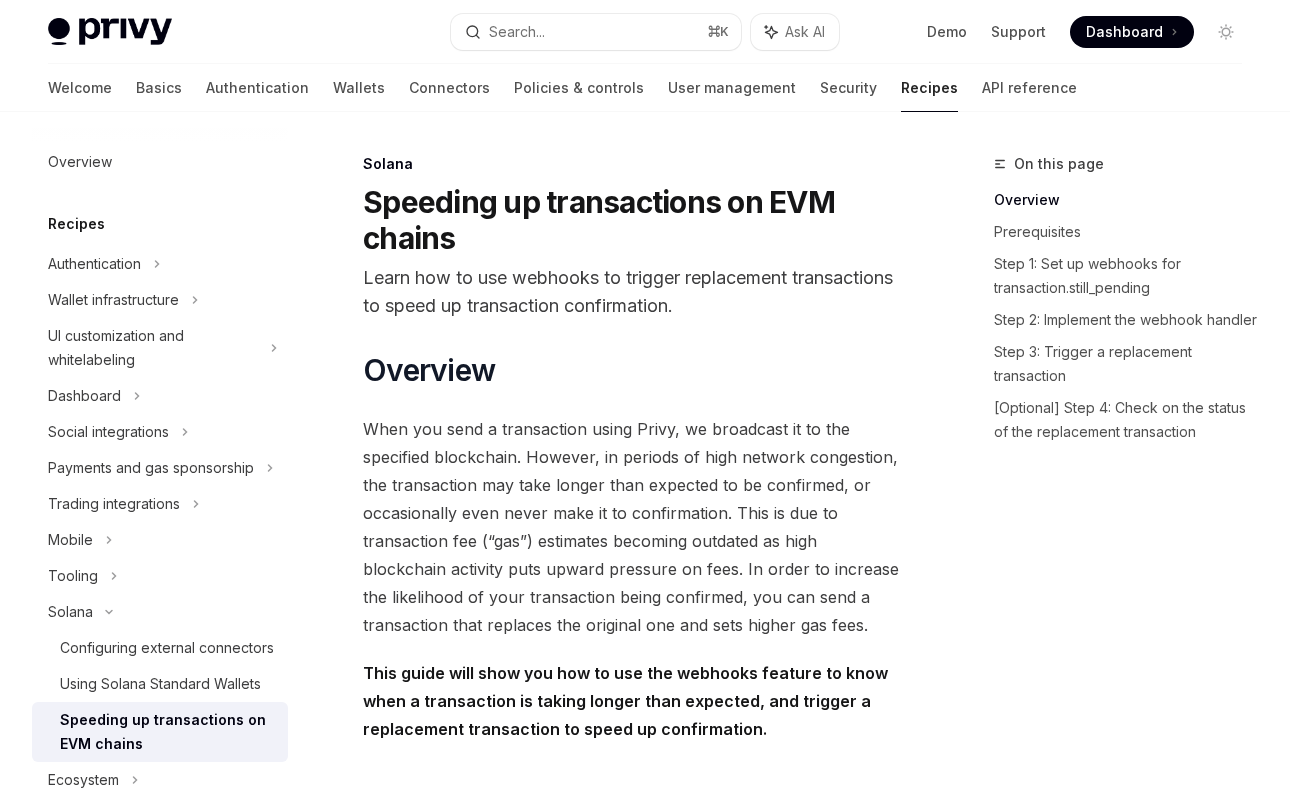 click on "​ Overview
When you send a transaction using Privy, we broadcast it to the specified blockchain. However, in periods of high network congestion, the transaction may take longer than expected to be confirmed, or occasionally even never make it to confirmation.
This is due to transaction fee (“gas”) estimates becoming outdated as high blockchain activity puts upward pressure on fees. In order to increase the likelihood of your transaction being confirmed, you can send a transaction that replaces the original one and sets higher gas fees.
This guide will show you how to use the webhooks feature to know when a transaction is taking longer than expected, and trigger a replacement transaction to speed up confirmation.
​ Prerequisites
A Privy EVM wallet
Webhooks enabled for your app
​ Step 1: Set up webhooks for  transaction.still_pending
To start, follow the setup instructions for  Webhooks  From the dropdown menu, select the  transaction.still_pending  event.
​
Copy Ask AI {
," at bounding box center (632, 1628) 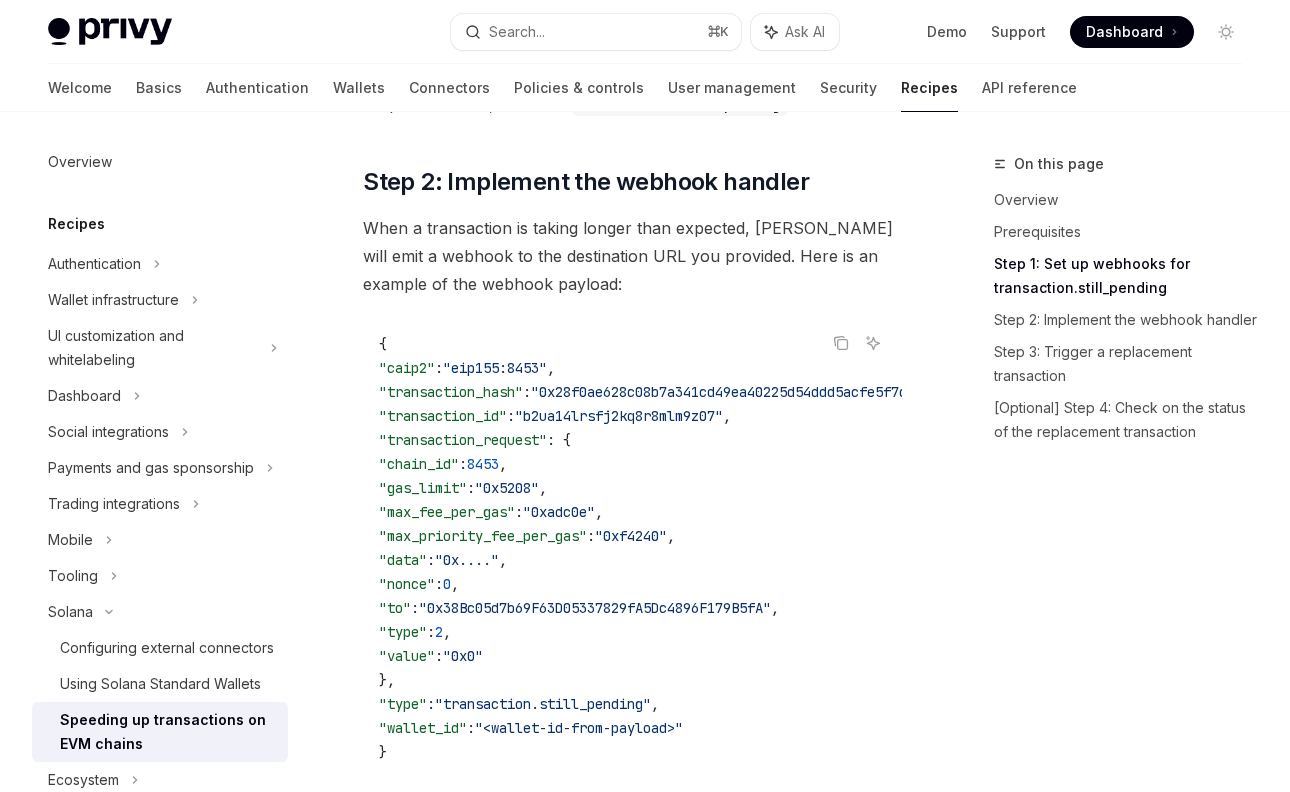 scroll, scrollTop: 940, scrollLeft: 0, axis: vertical 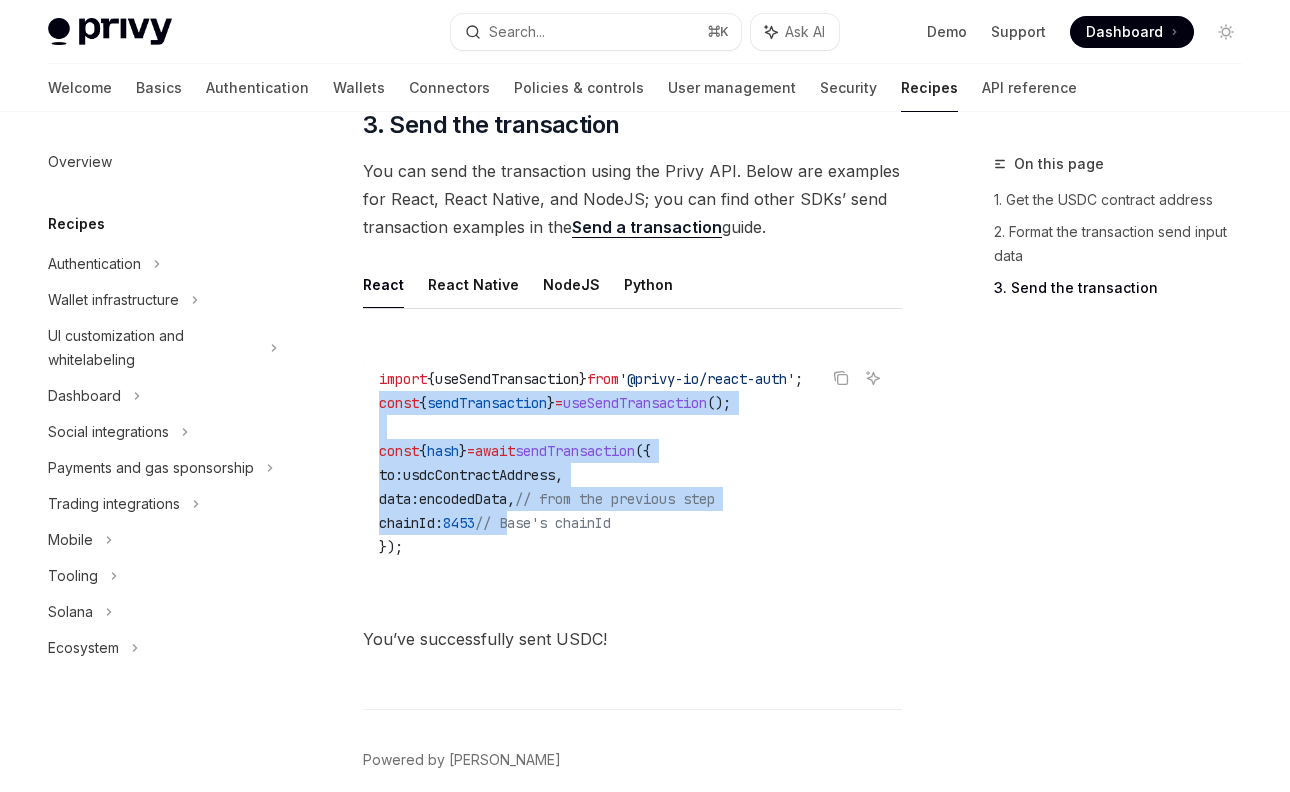 drag, startPoint x: 535, startPoint y: 514, endPoint x: 363, endPoint y: 377, distance: 219.89316 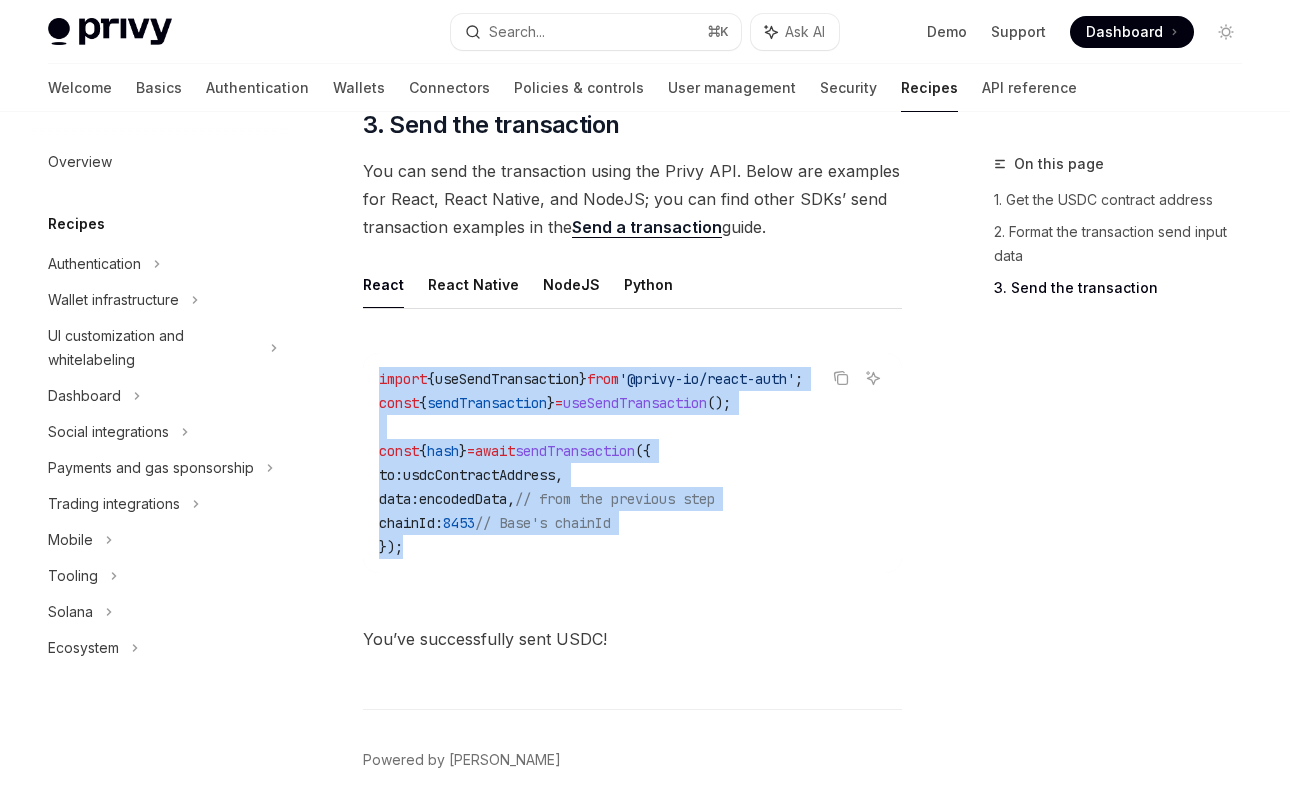 drag, startPoint x: 439, startPoint y: 542, endPoint x: 375, endPoint y: 365, distance: 188.2153 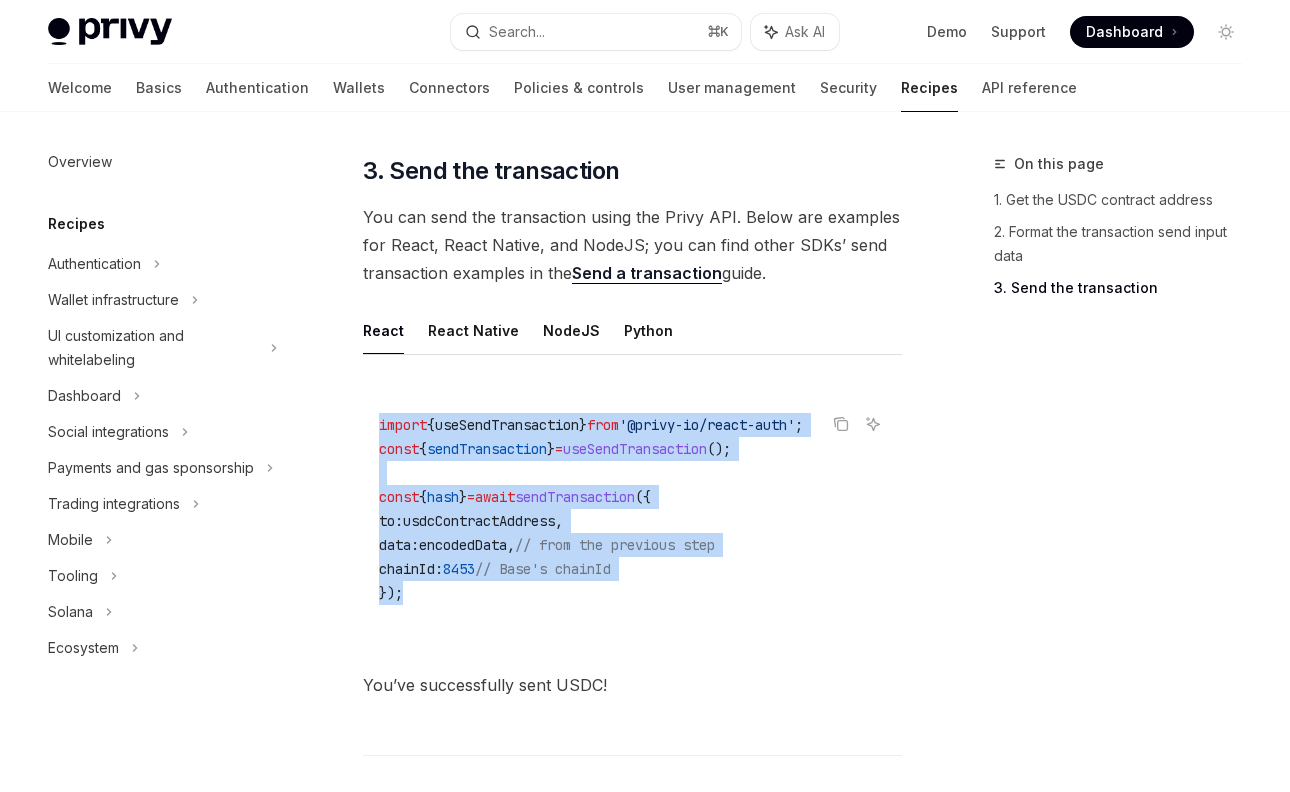 scroll, scrollTop: 1585, scrollLeft: 0, axis: vertical 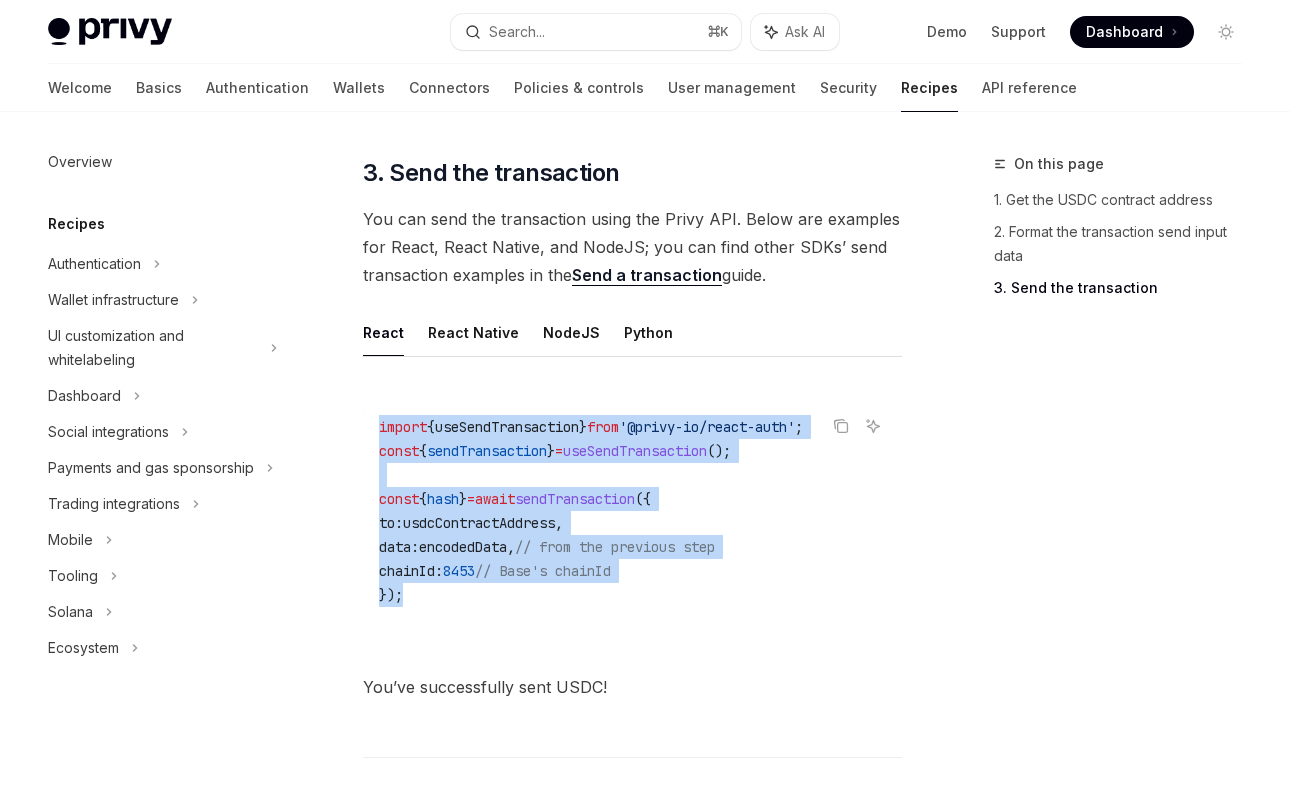 click on "Copy Ask AI import  { useSendTransaction }  from  '@privy-io/react-auth' ;
const  { sendTransaction }  =  useSendTransaction ();
const  { hash }  =  await  sendTransaction ({
to:  usdcContractAddress ,
data:  encodedData ,  // from the previous step
chainId:  8453  // Base's chainId
});" at bounding box center [632, 517] 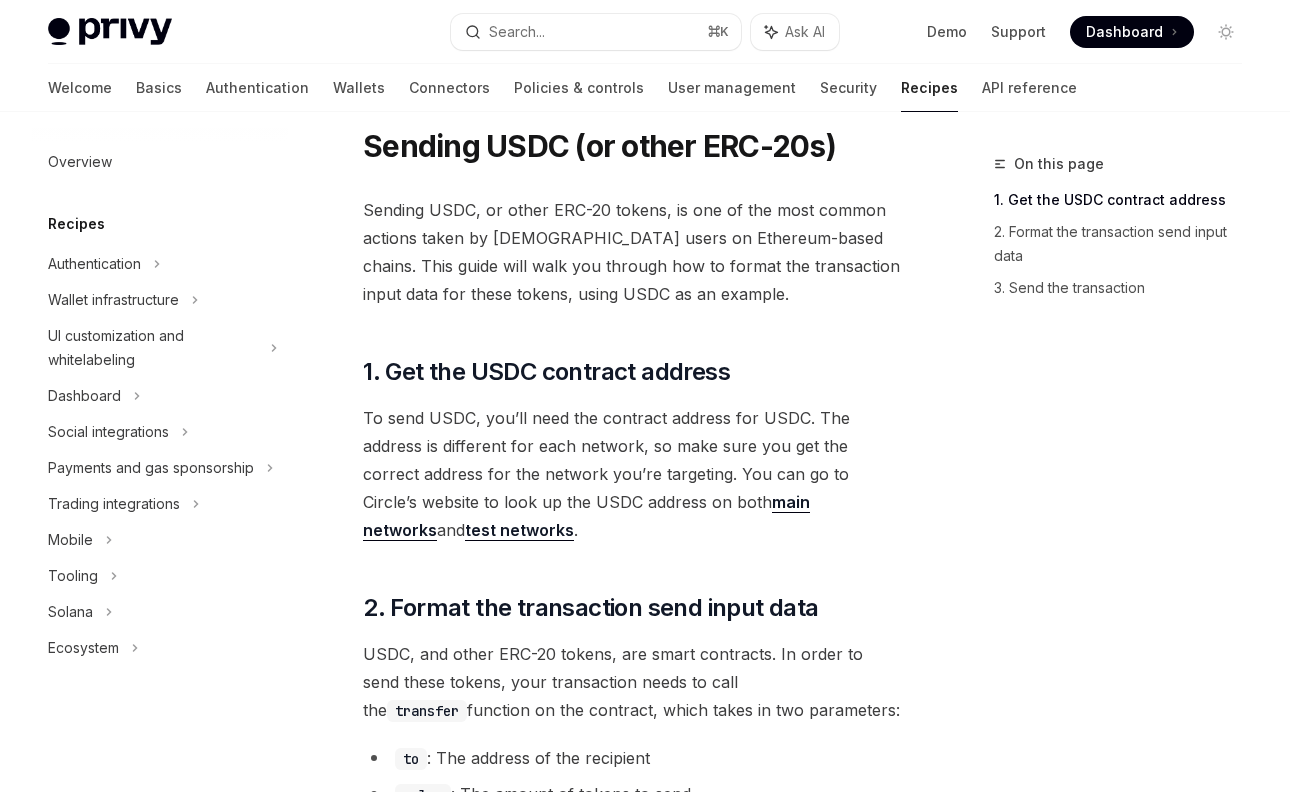 scroll, scrollTop: 0, scrollLeft: 0, axis: both 